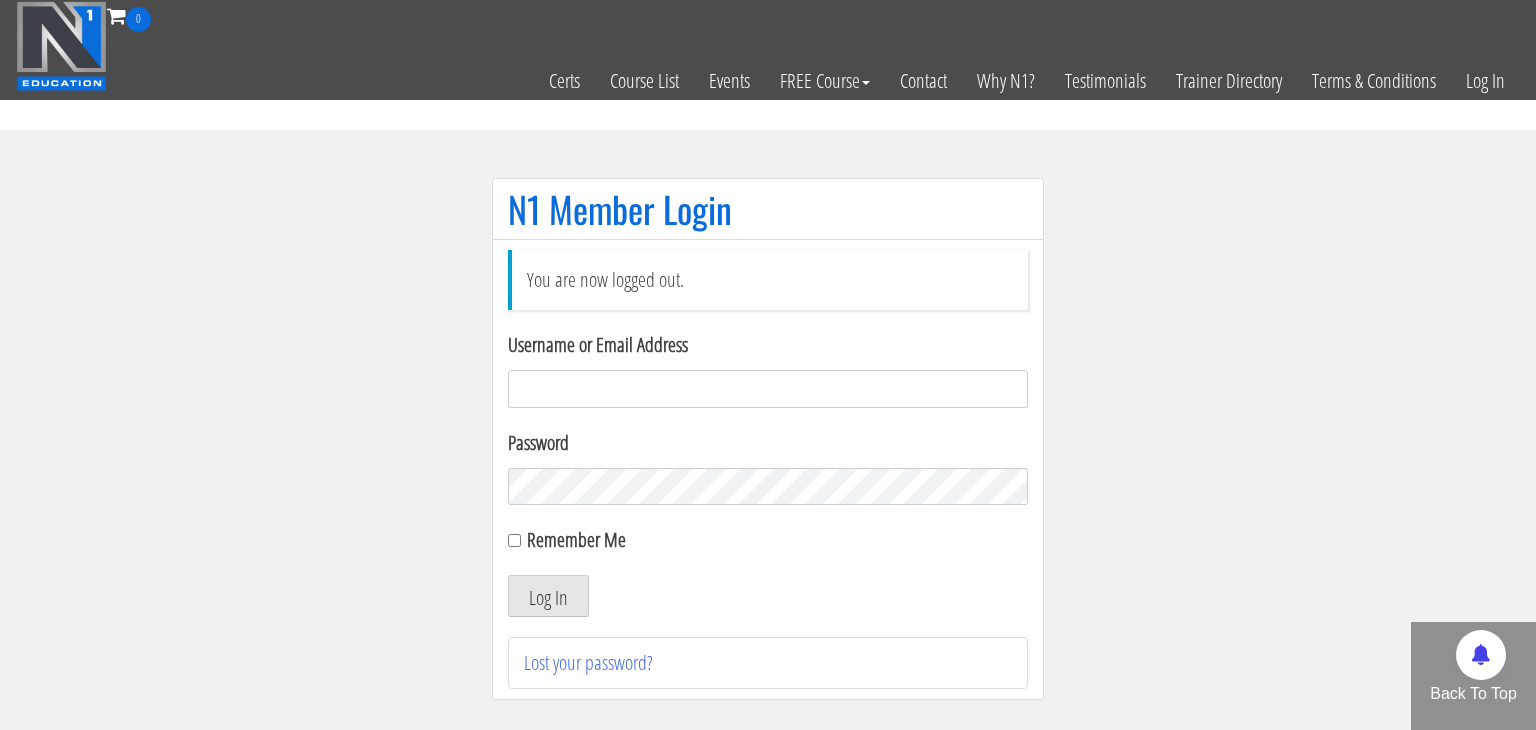 scroll, scrollTop: 0, scrollLeft: 0, axis: both 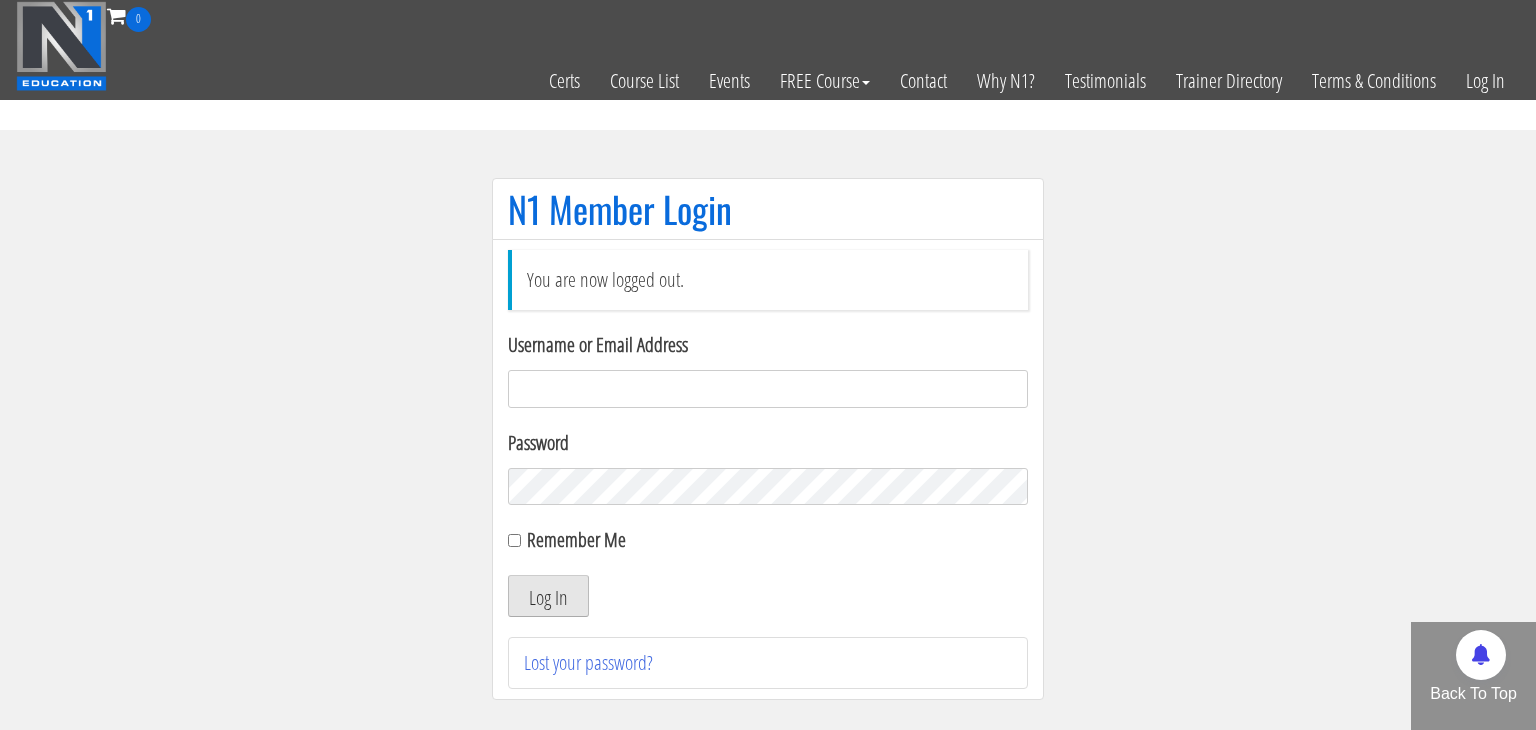type on "[EMAIL_ADDRESS][DOMAIN_NAME]" 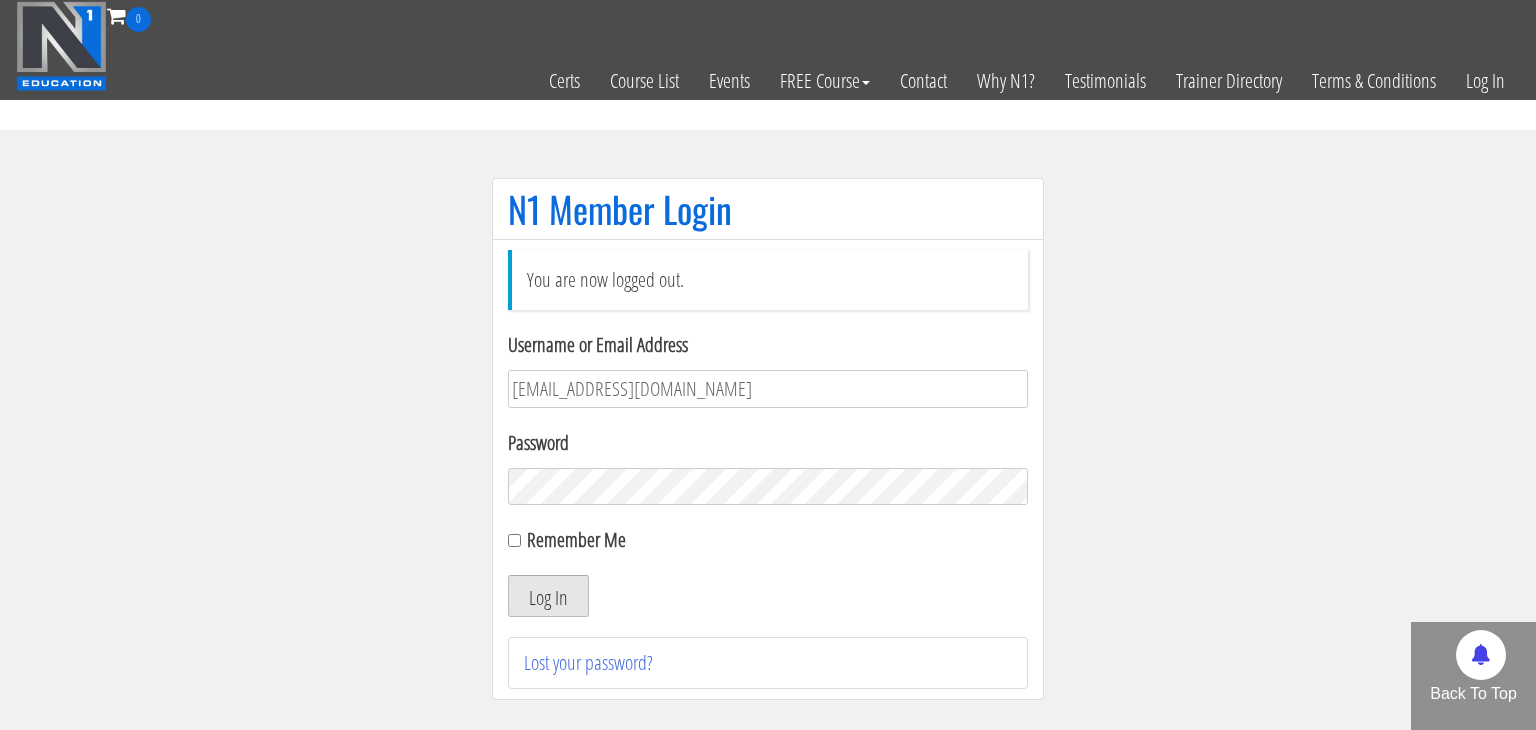 click on "Log In" at bounding box center [548, 596] 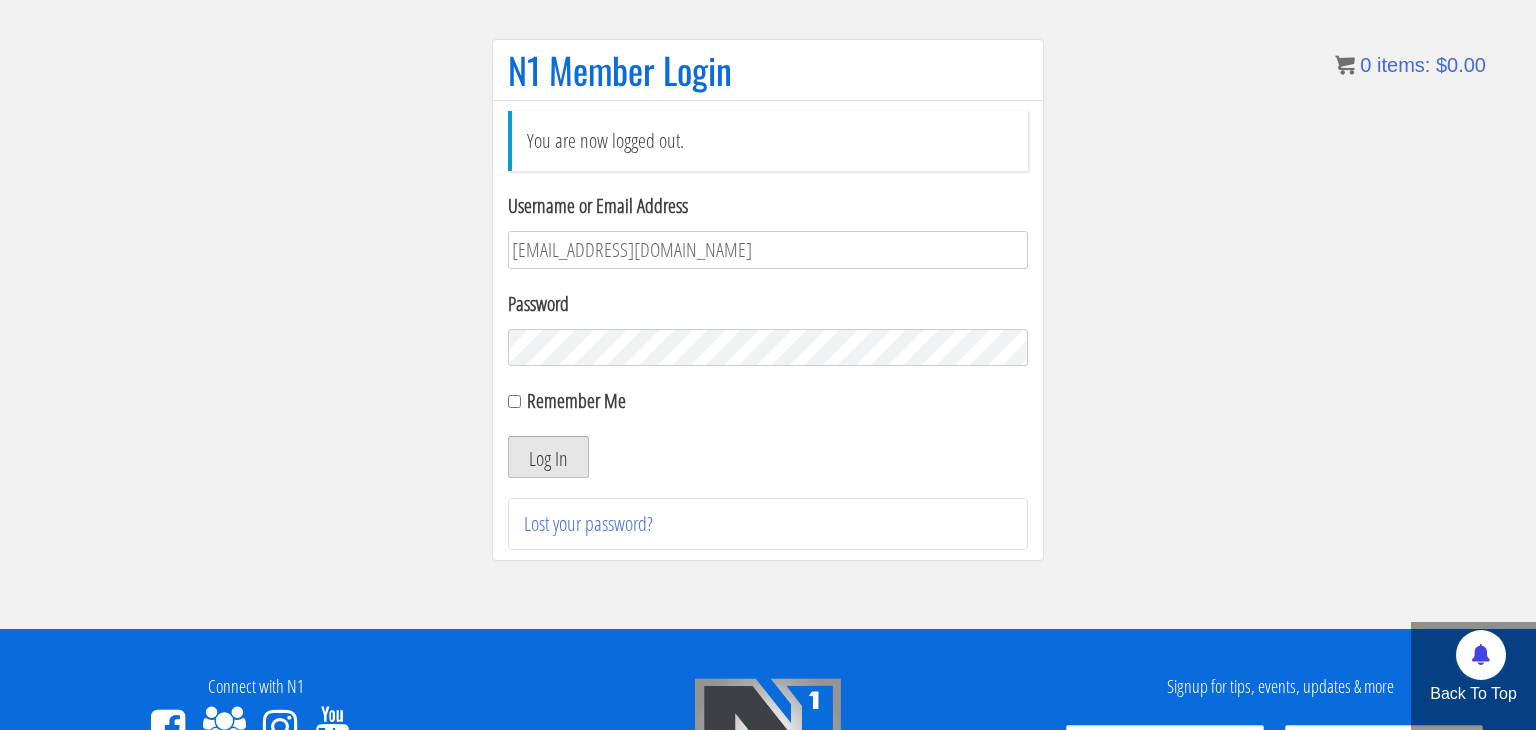 scroll, scrollTop: 140, scrollLeft: 0, axis: vertical 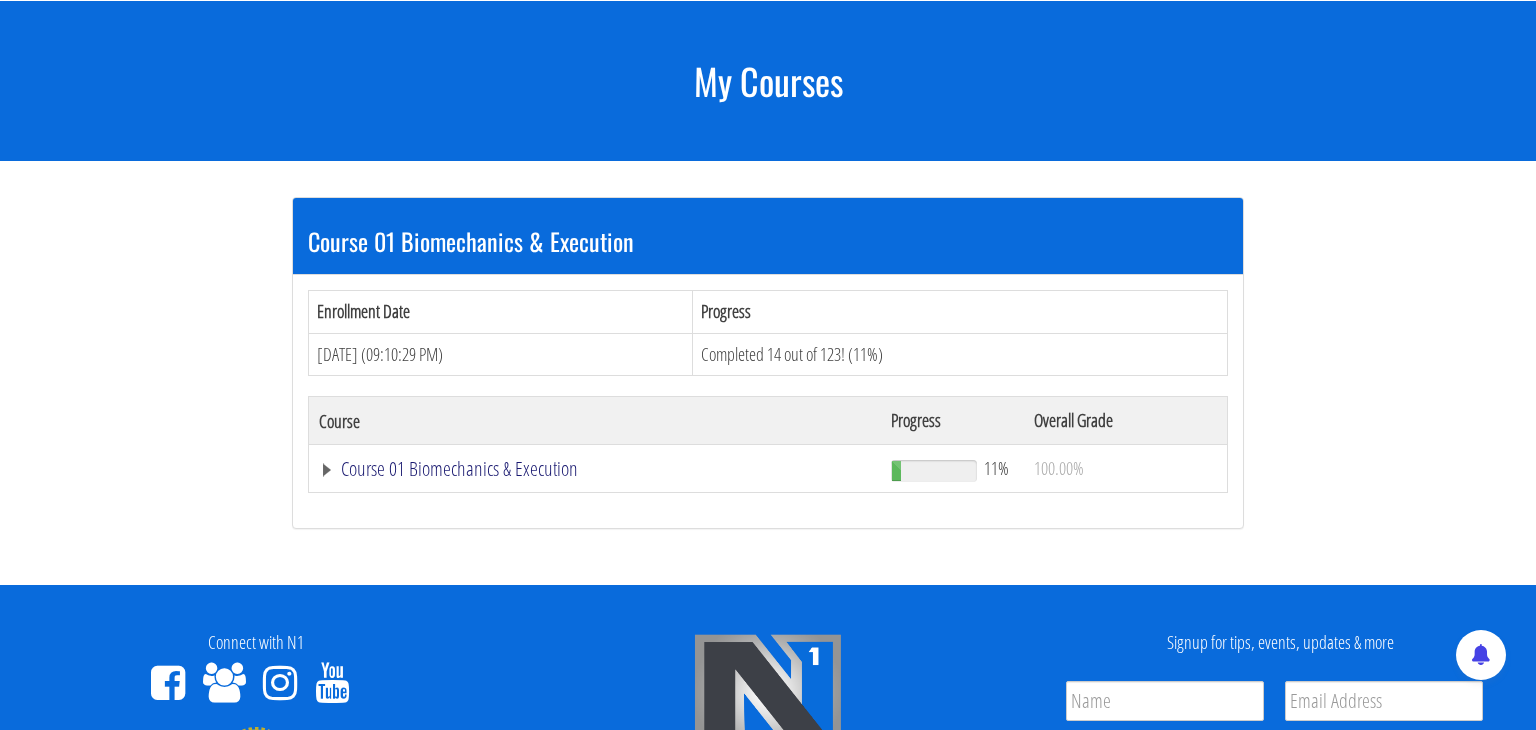 click on "Course 01 Biomechanics & Execution" at bounding box center (595, 469) 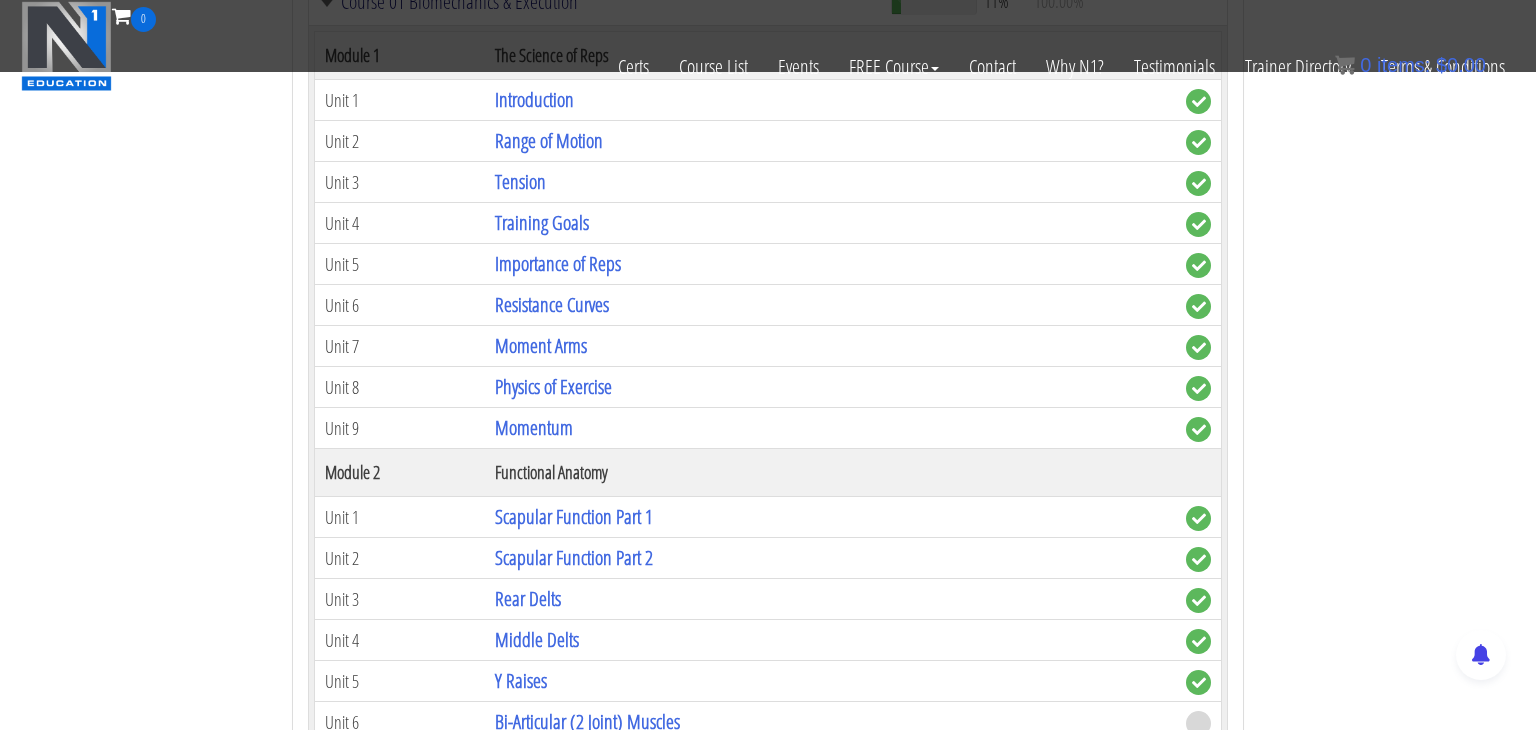 scroll, scrollTop: 828, scrollLeft: 0, axis: vertical 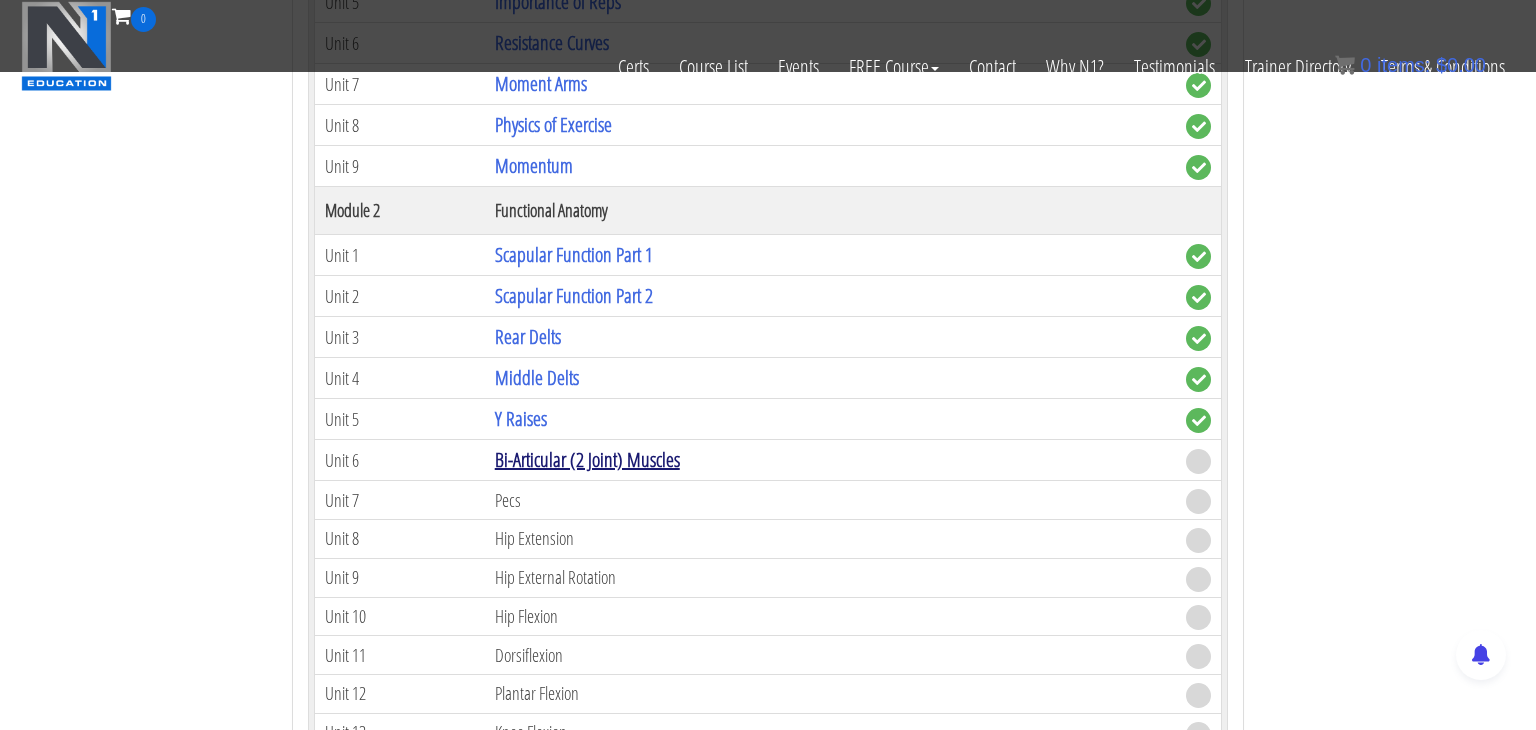 click on "Bi-Articular (2 Joint) Muscles" at bounding box center [587, 459] 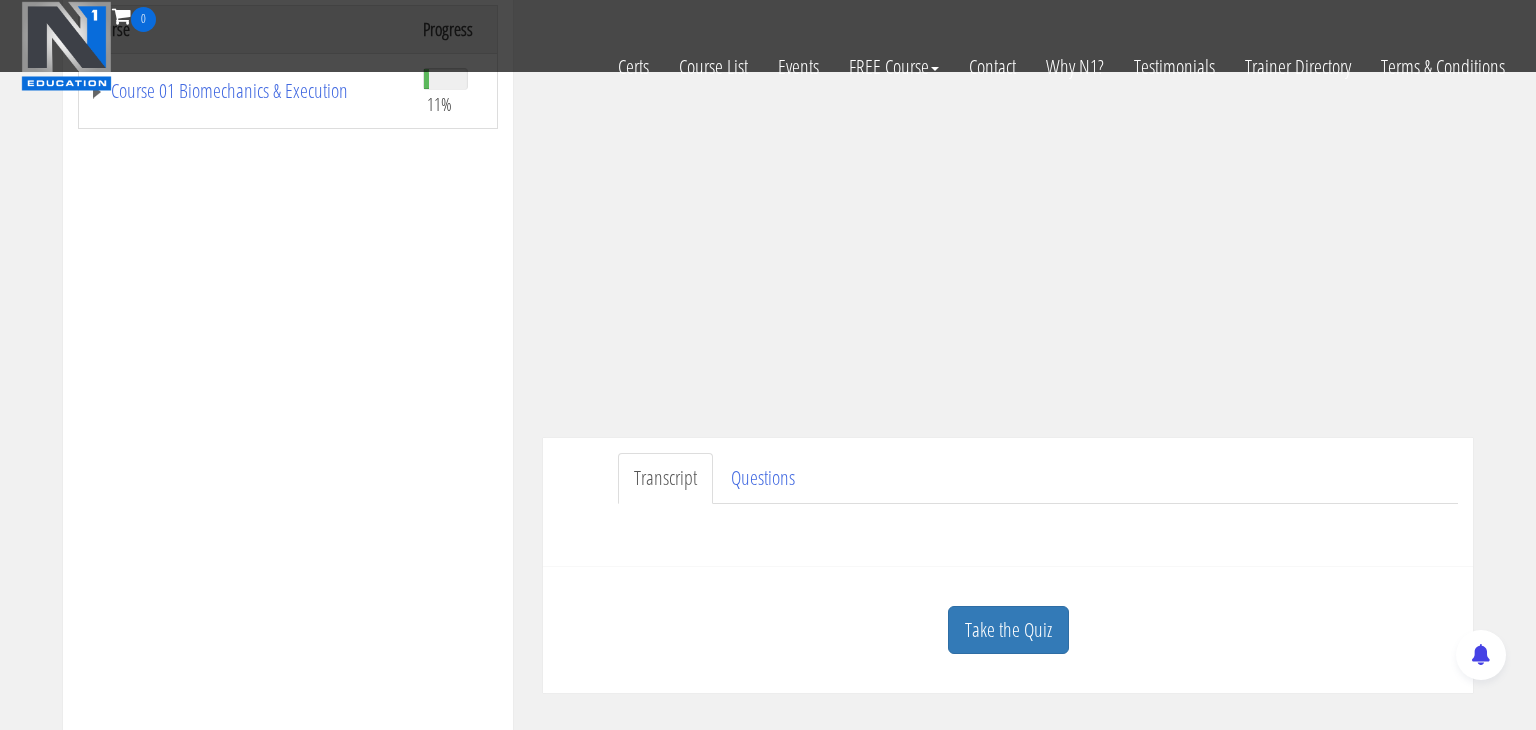 scroll, scrollTop: 517, scrollLeft: 0, axis: vertical 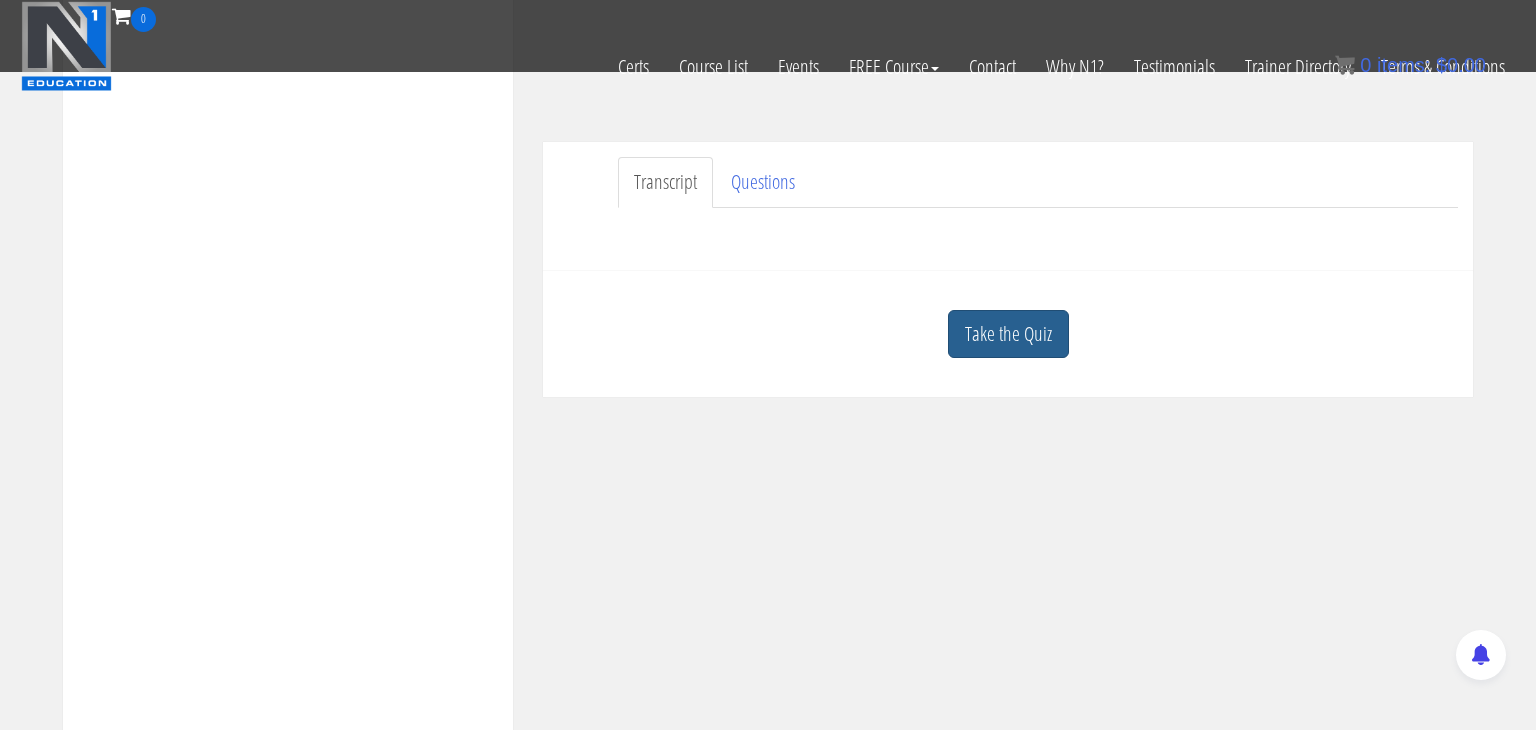click on "Take the Quiz" at bounding box center (1008, 334) 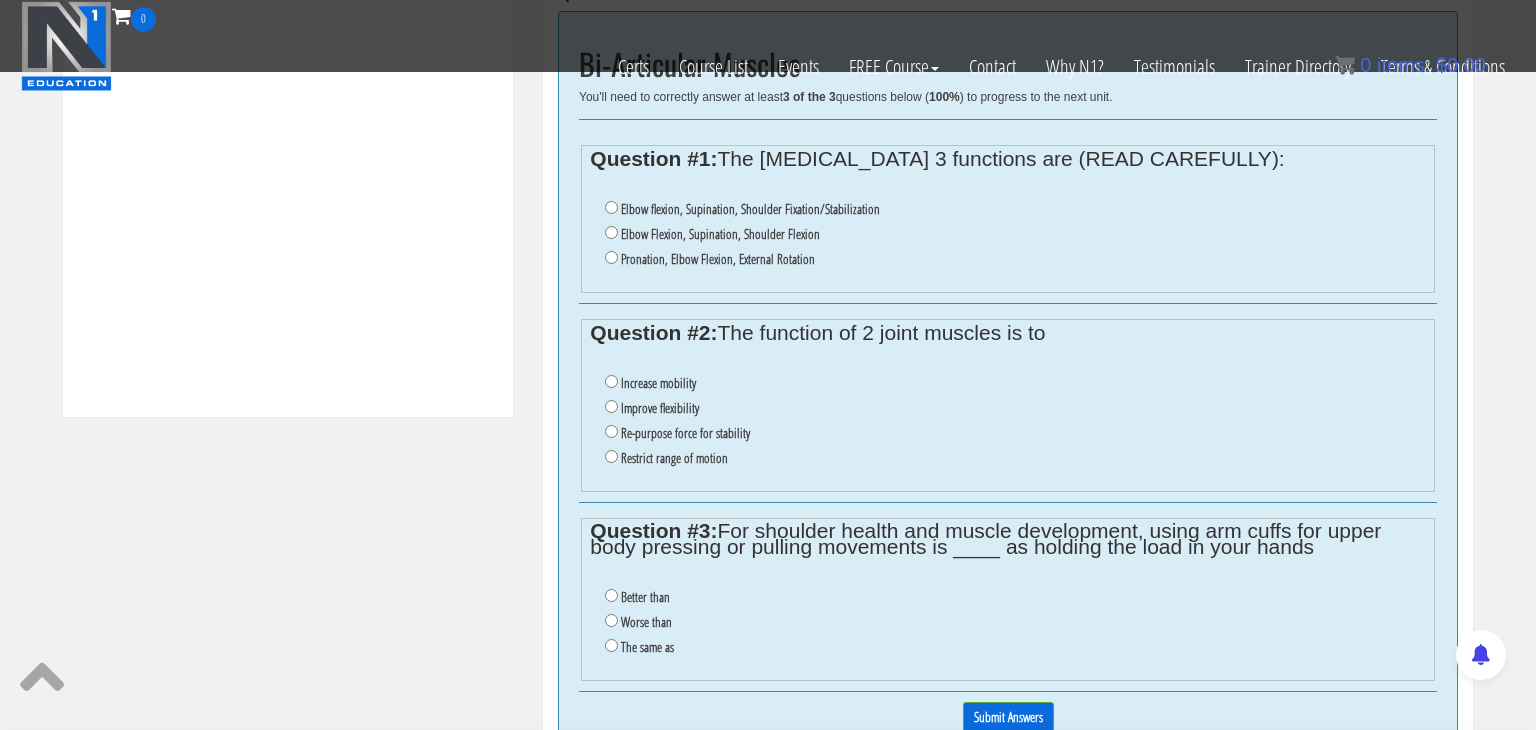 scroll, scrollTop: 854, scrollLeft: 0, axis: vertical 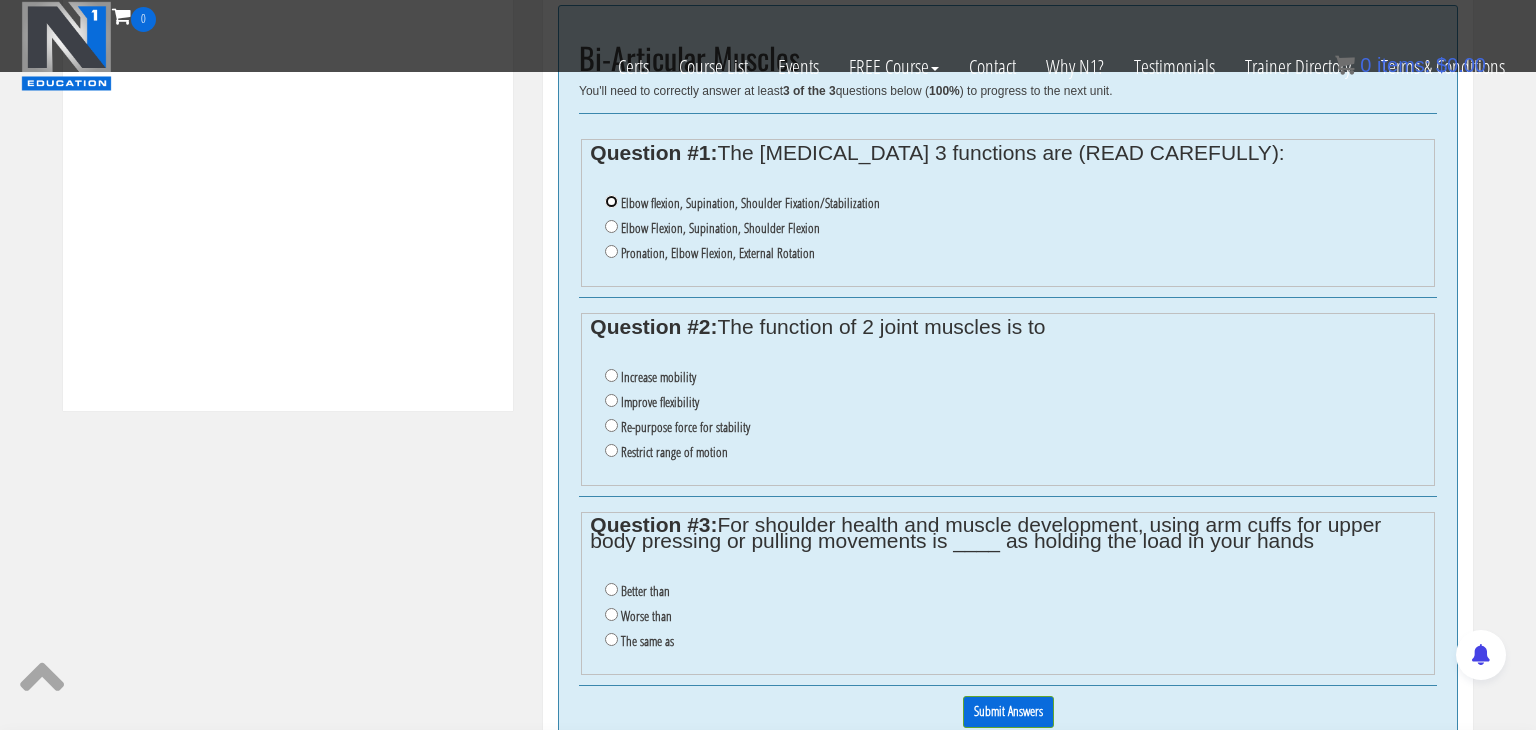 click on "Elbow flexion, Supination, Shoulder Fixation/Stabilization" at bounding box center (611, 201) 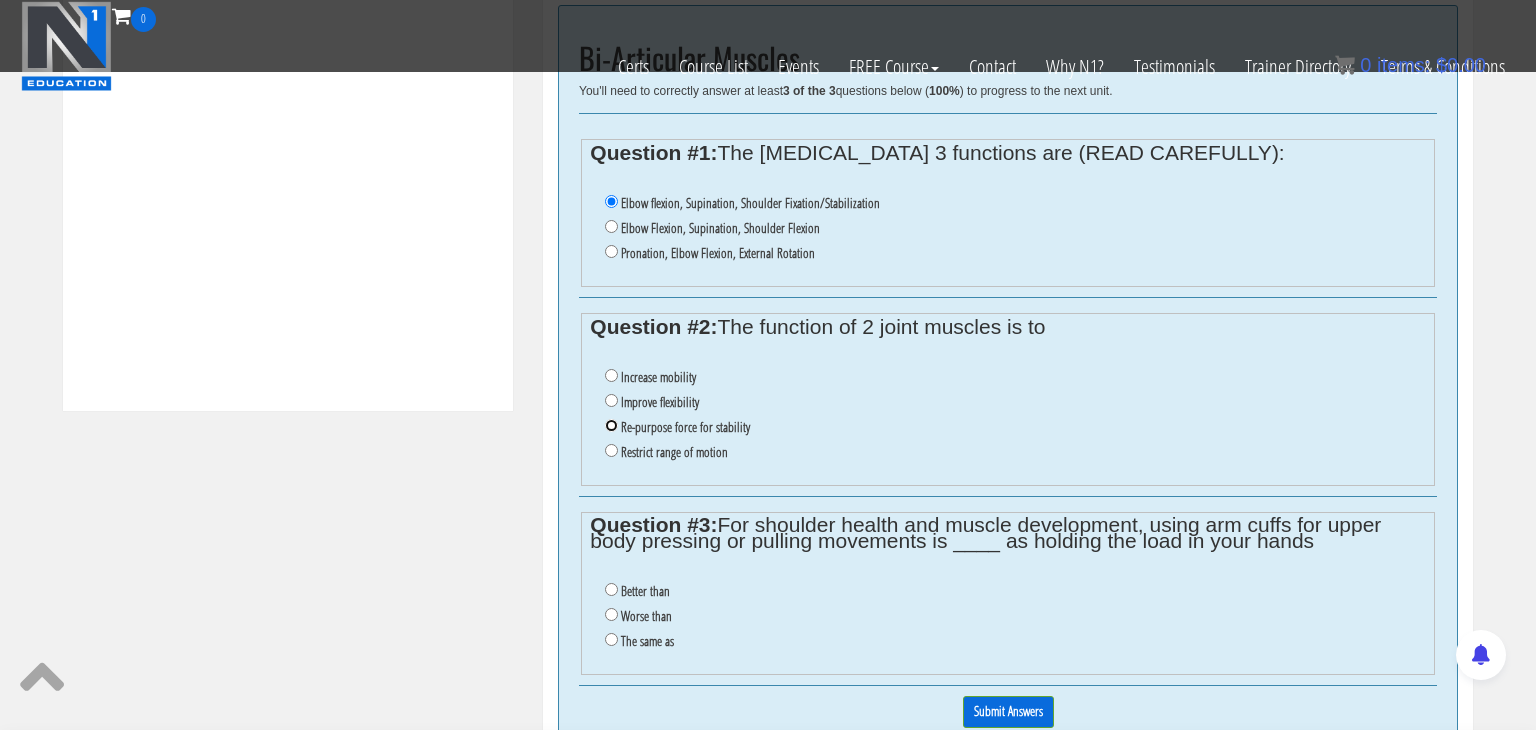 click on "Re-purpose force for stability" at bounding box center (611, 425) 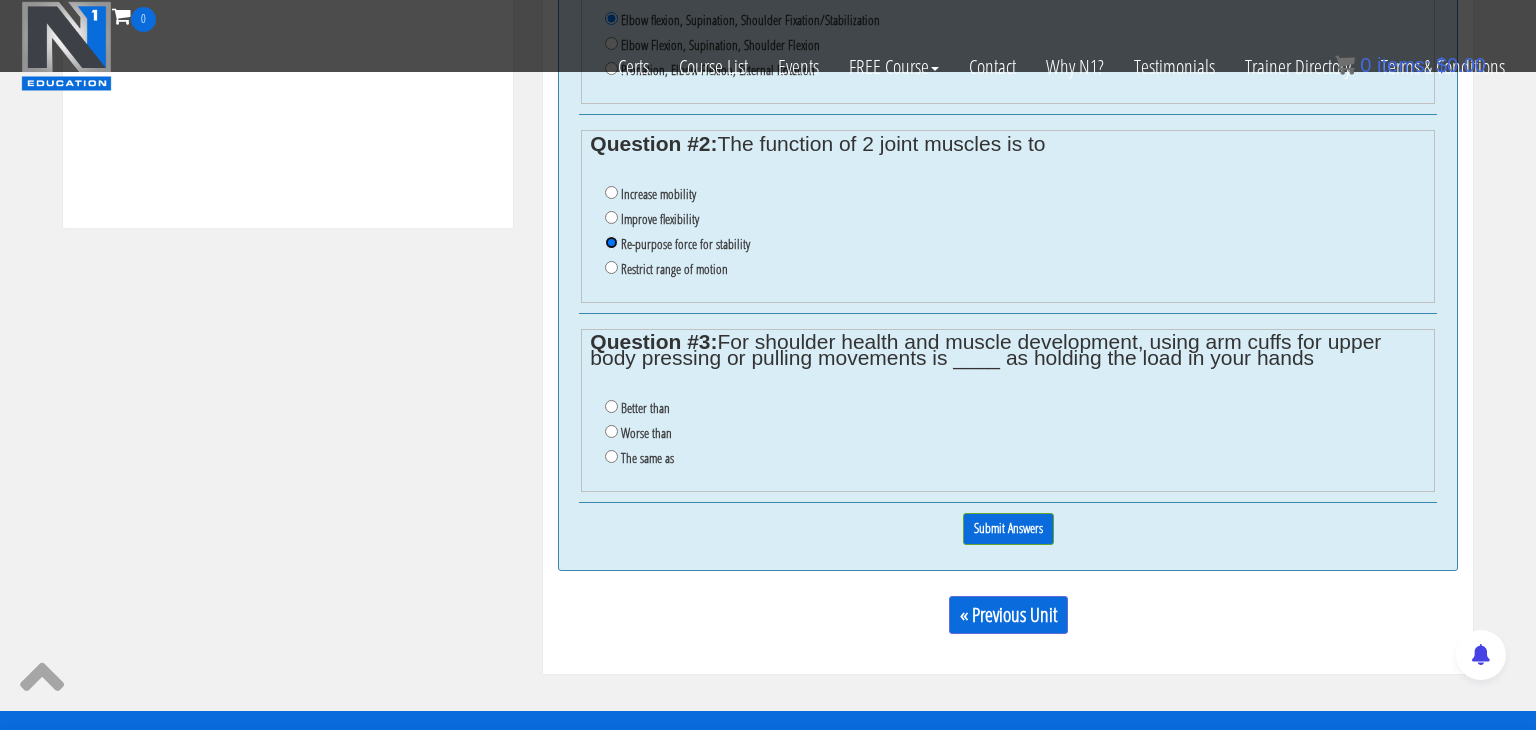 scroll, scrollTop: 1038, scrollLeft: 0, axis: vertical 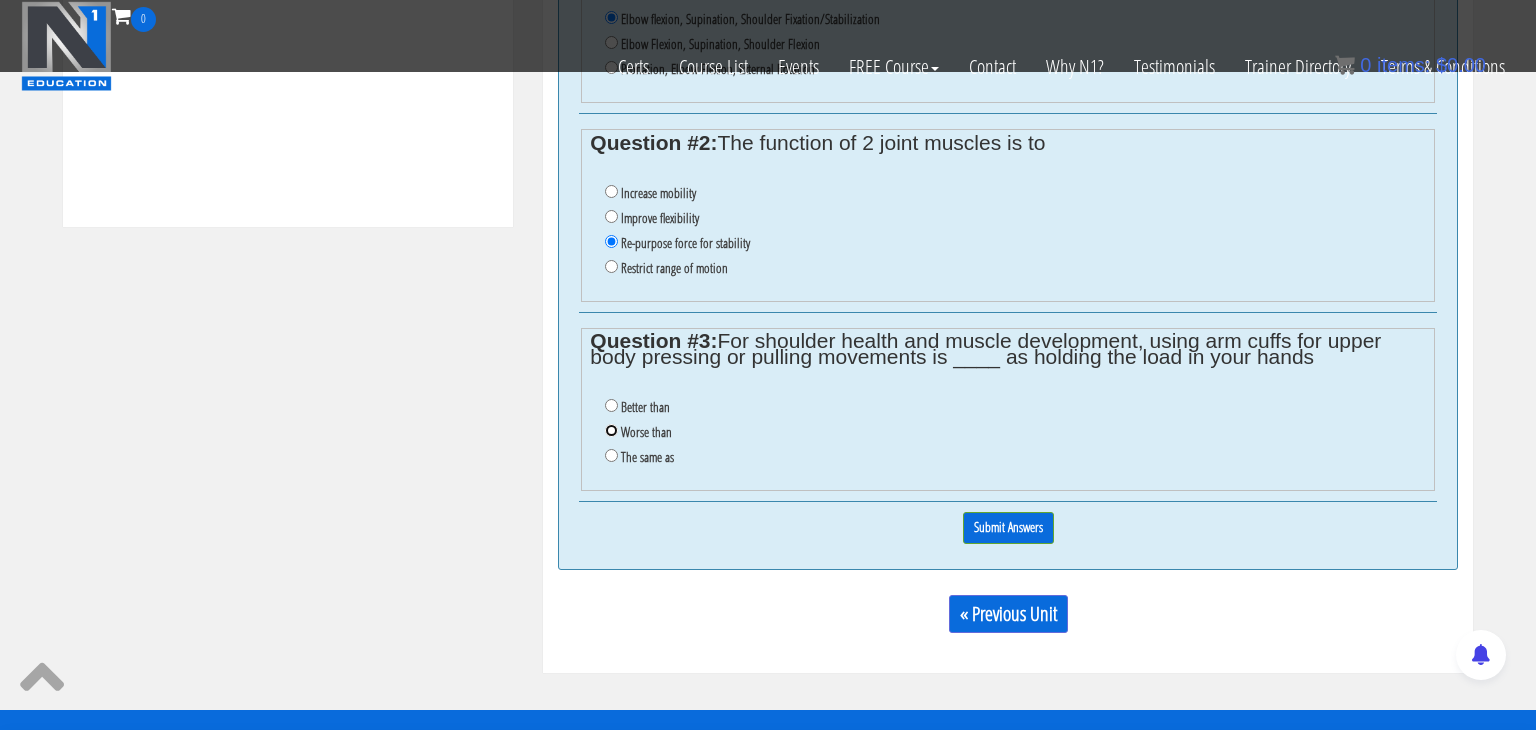 click on "Worse than" at bounding box center [611, 430] 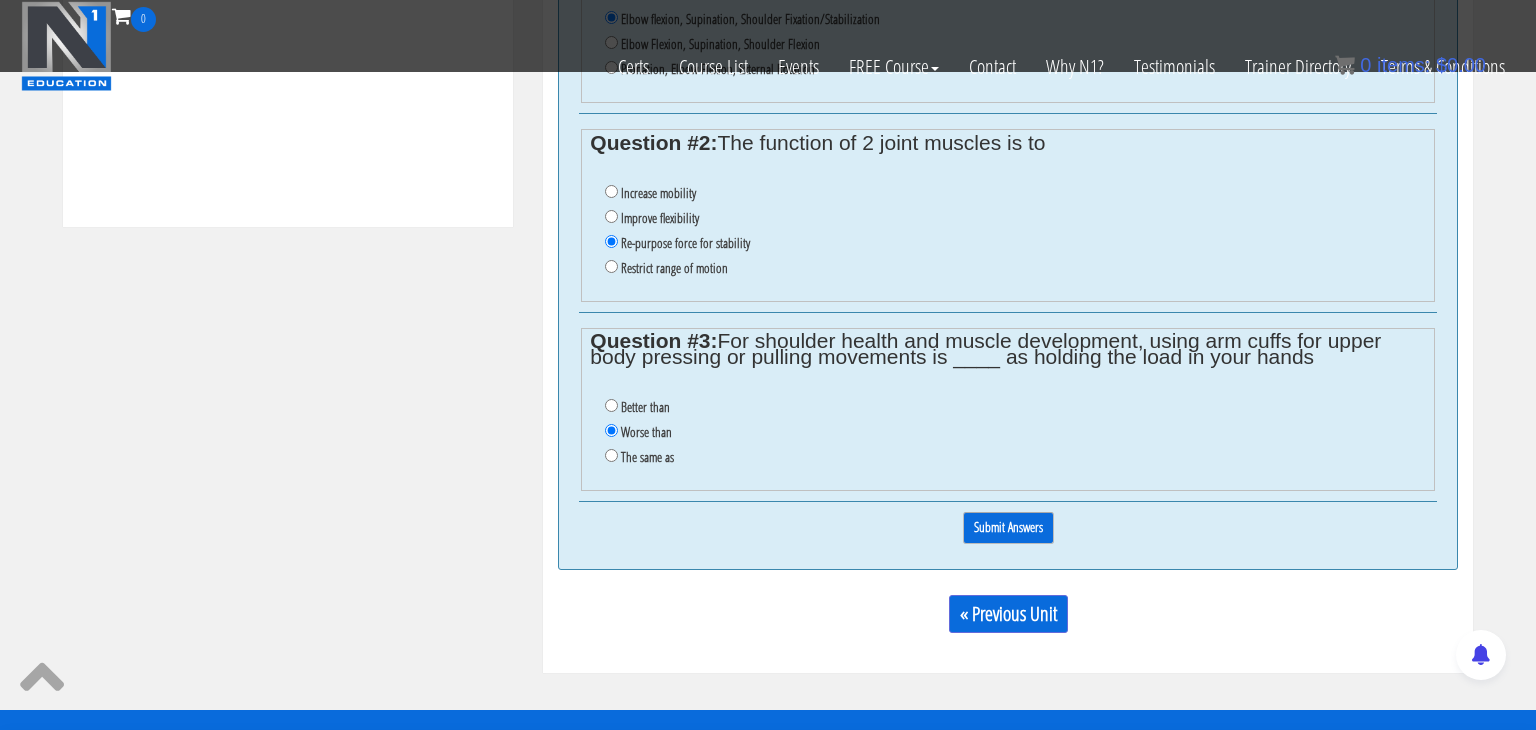click on "Submit Answers" at bounding box center (1008, 527) 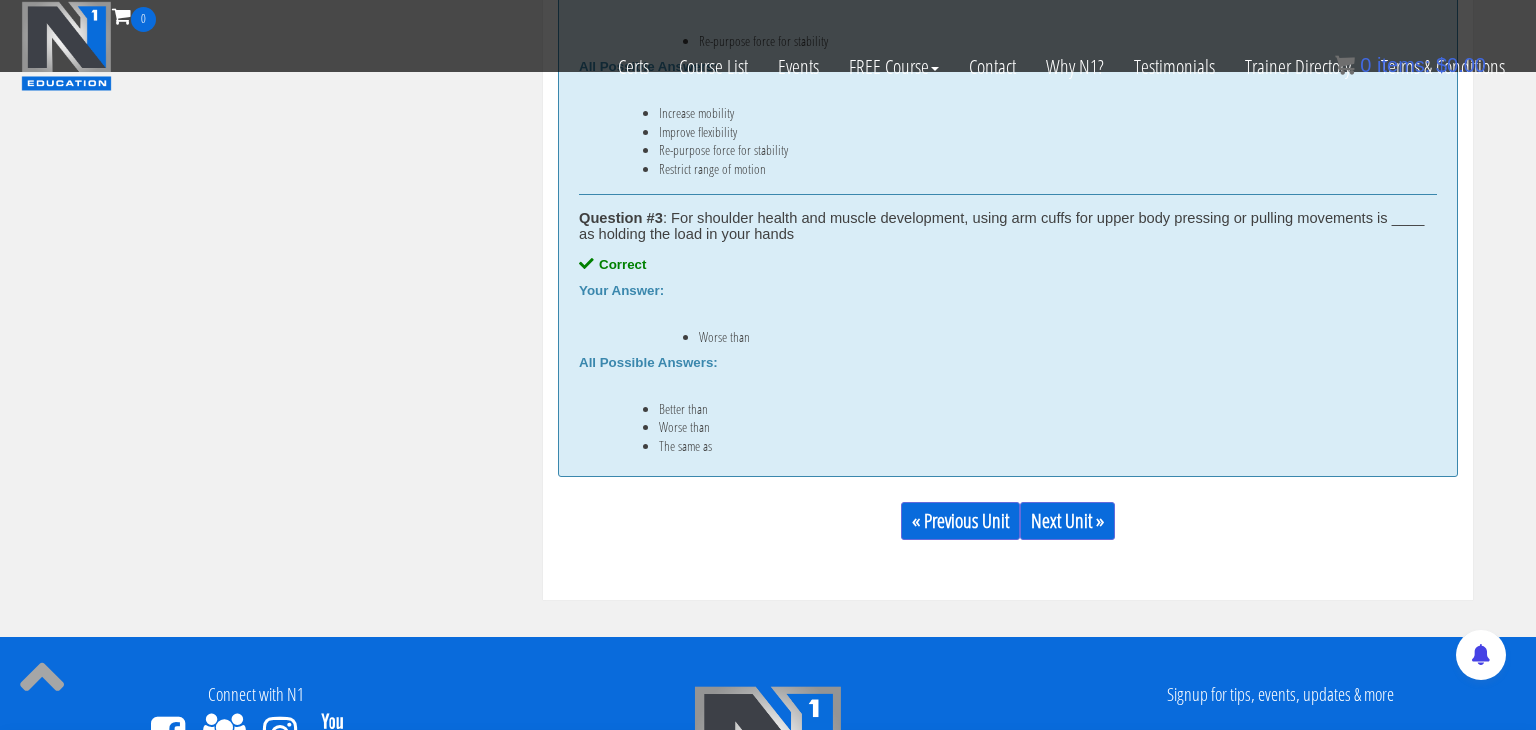 scroll, scrollTop: 1437, scrollLeft: 0, axis: vertical 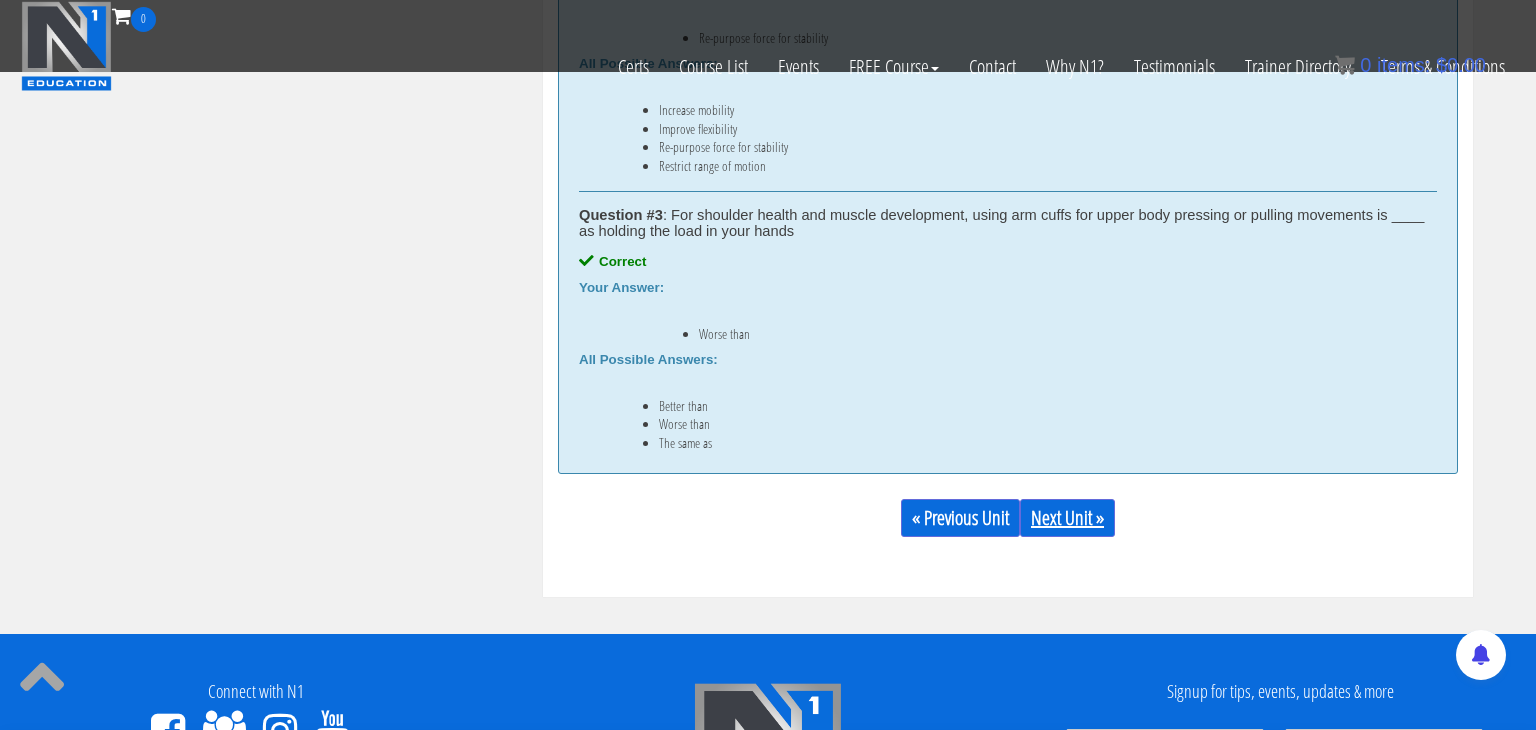 click on "Next Unit »" at bounding box center [1067, 518] 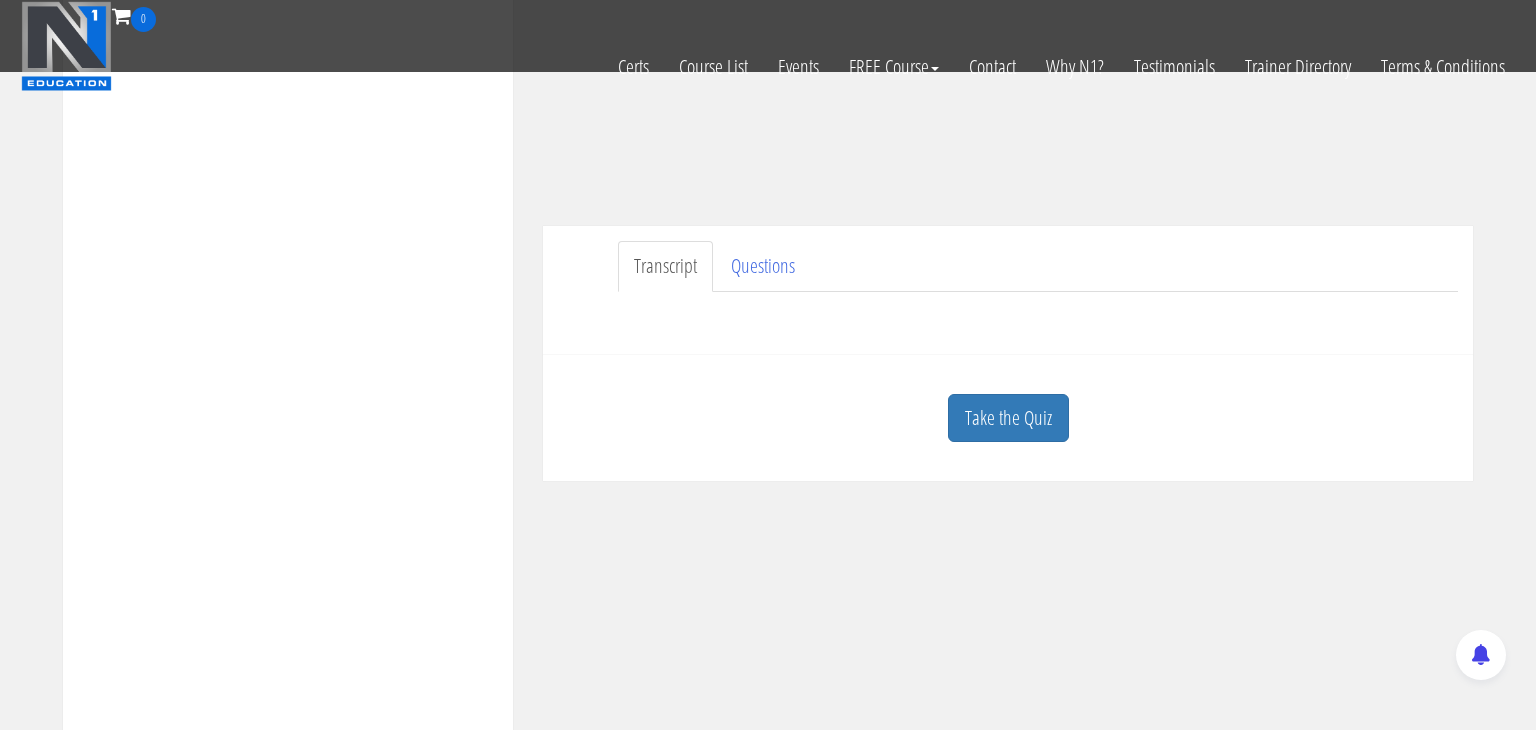 scroll, scrollTop: 436, scrollLeft: 0, axis: vertical 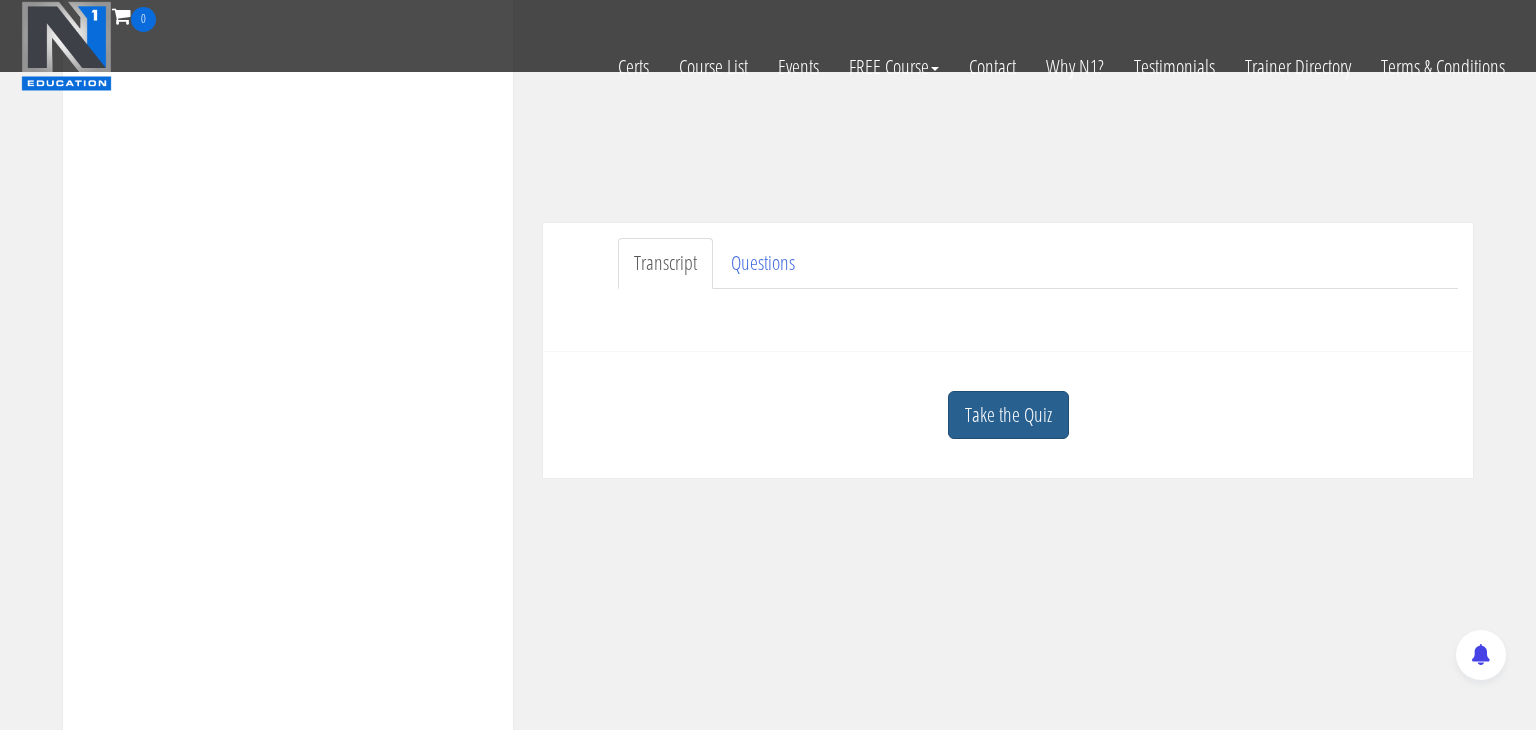 click on "Take the Quiz" at bounding box center (1008, 415) 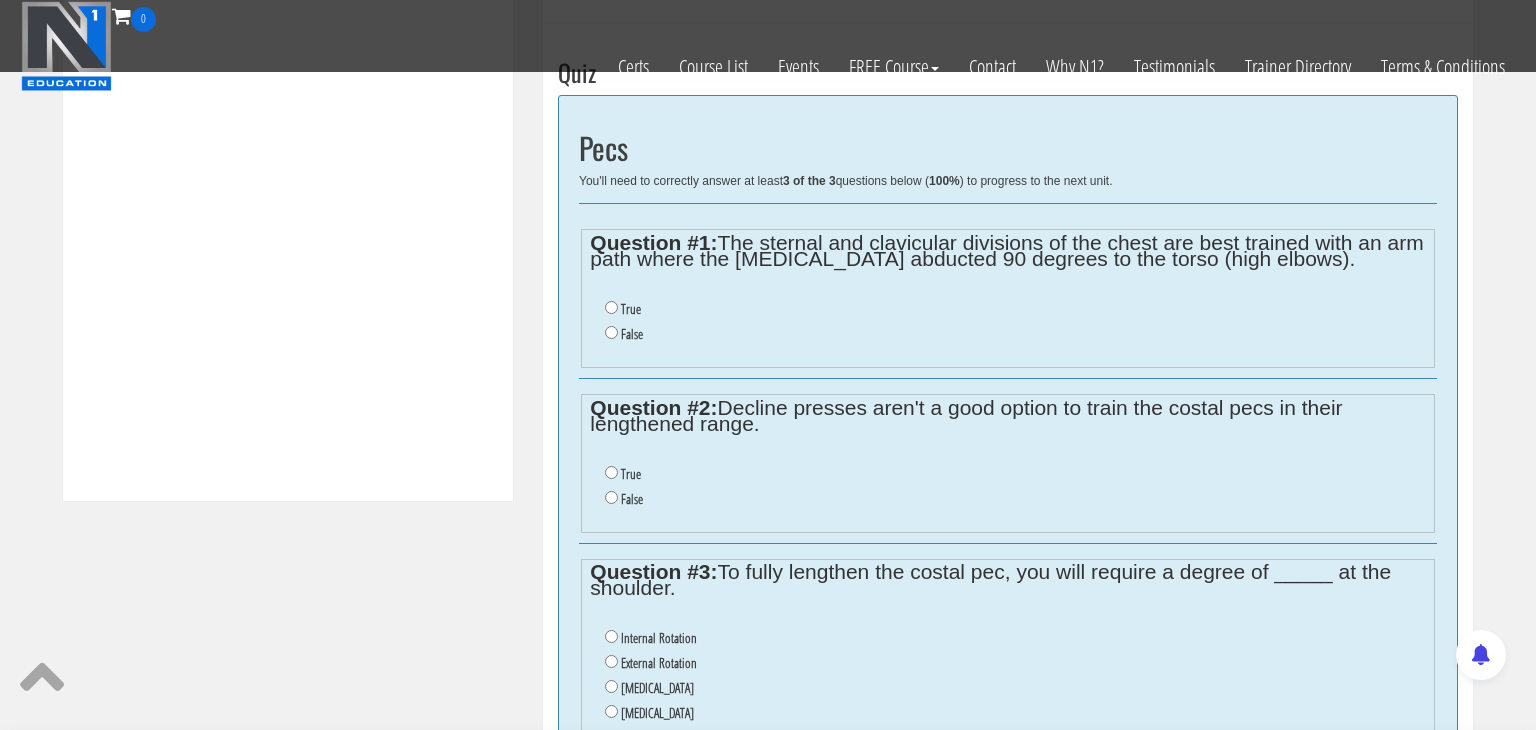 scroll, scrollTop: 770, scrollLeft: 0, axis: vertical 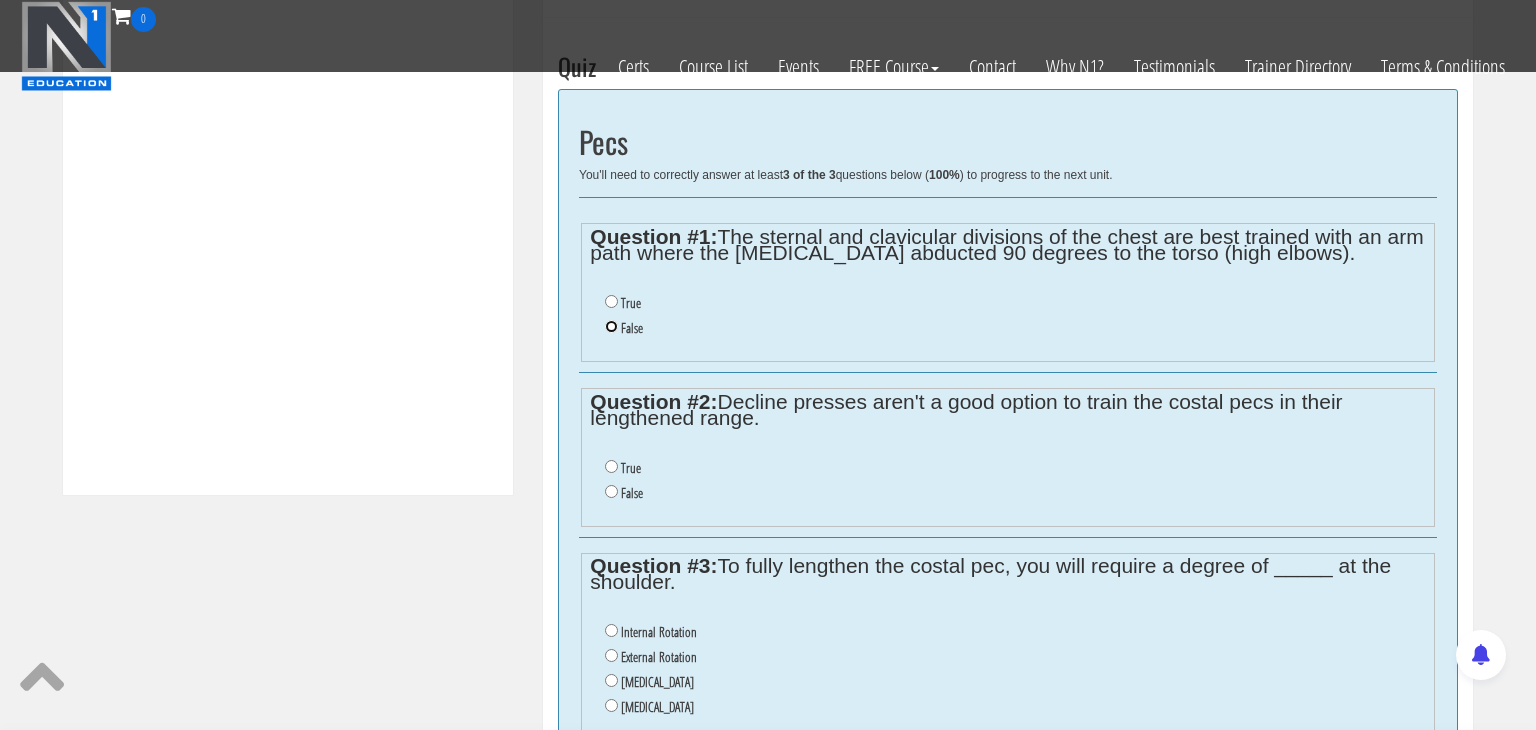 click on "False" at bounding box center (611, 326) 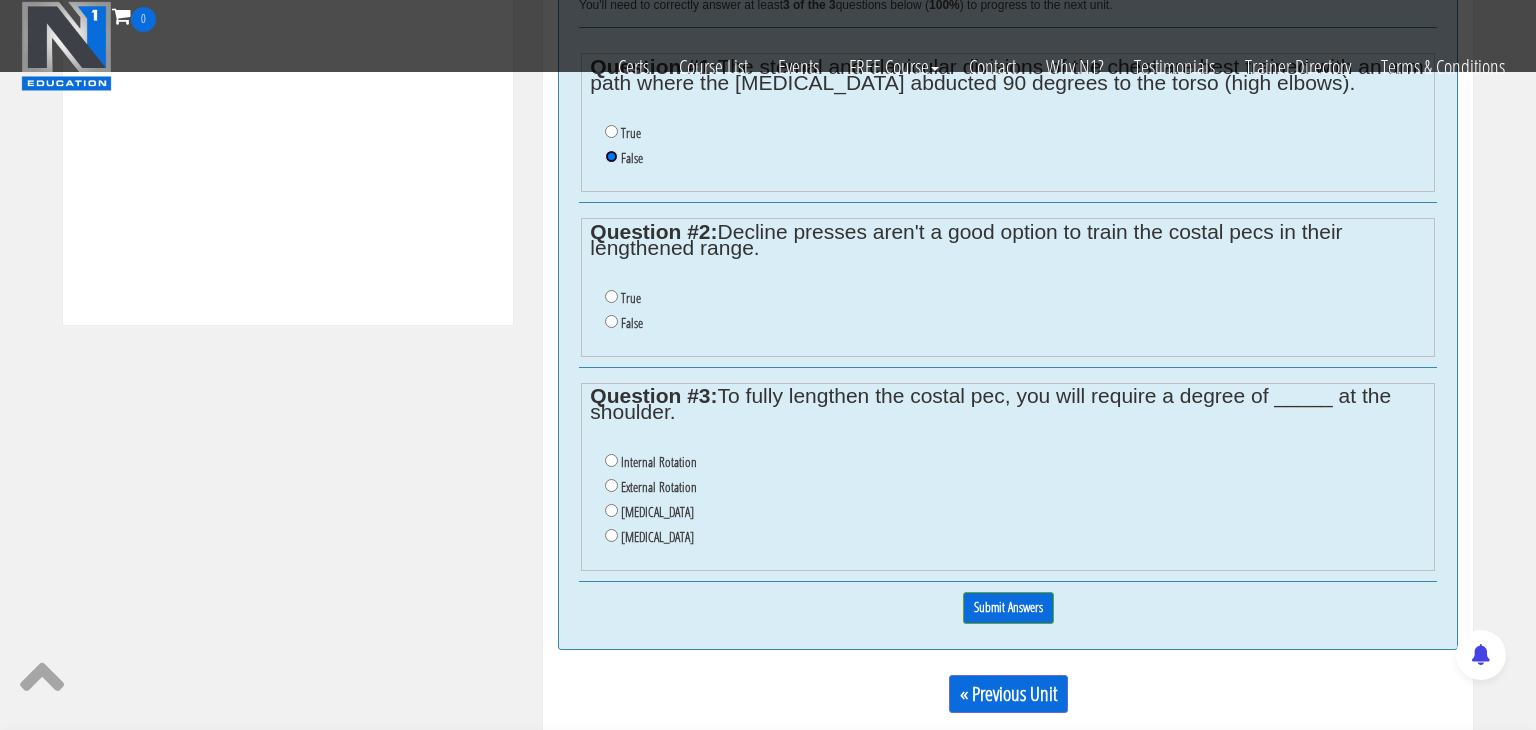 scroll, scrollTop: 944, scrollLeft: 0, axis: vertical 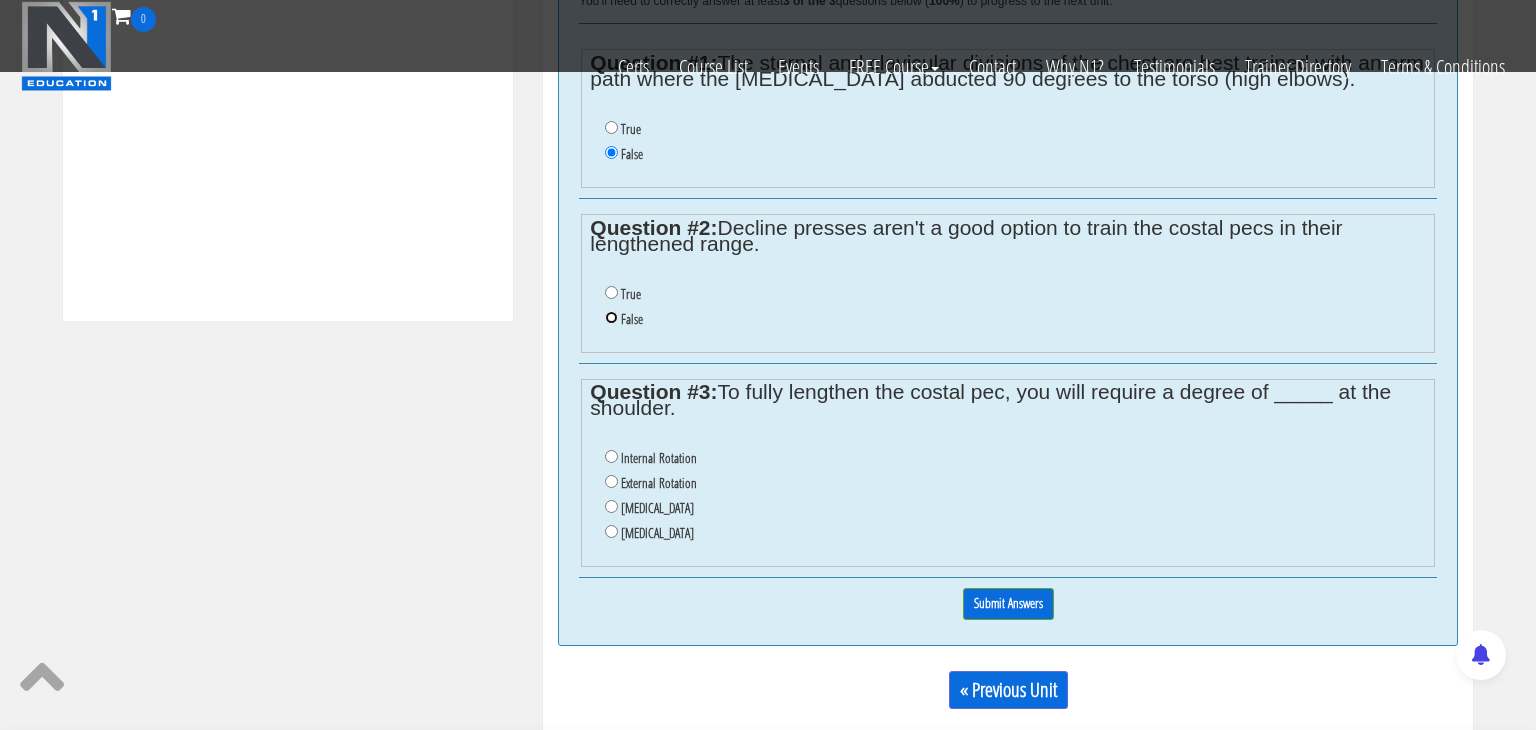 click on "False" at bounding box center [611, 317] 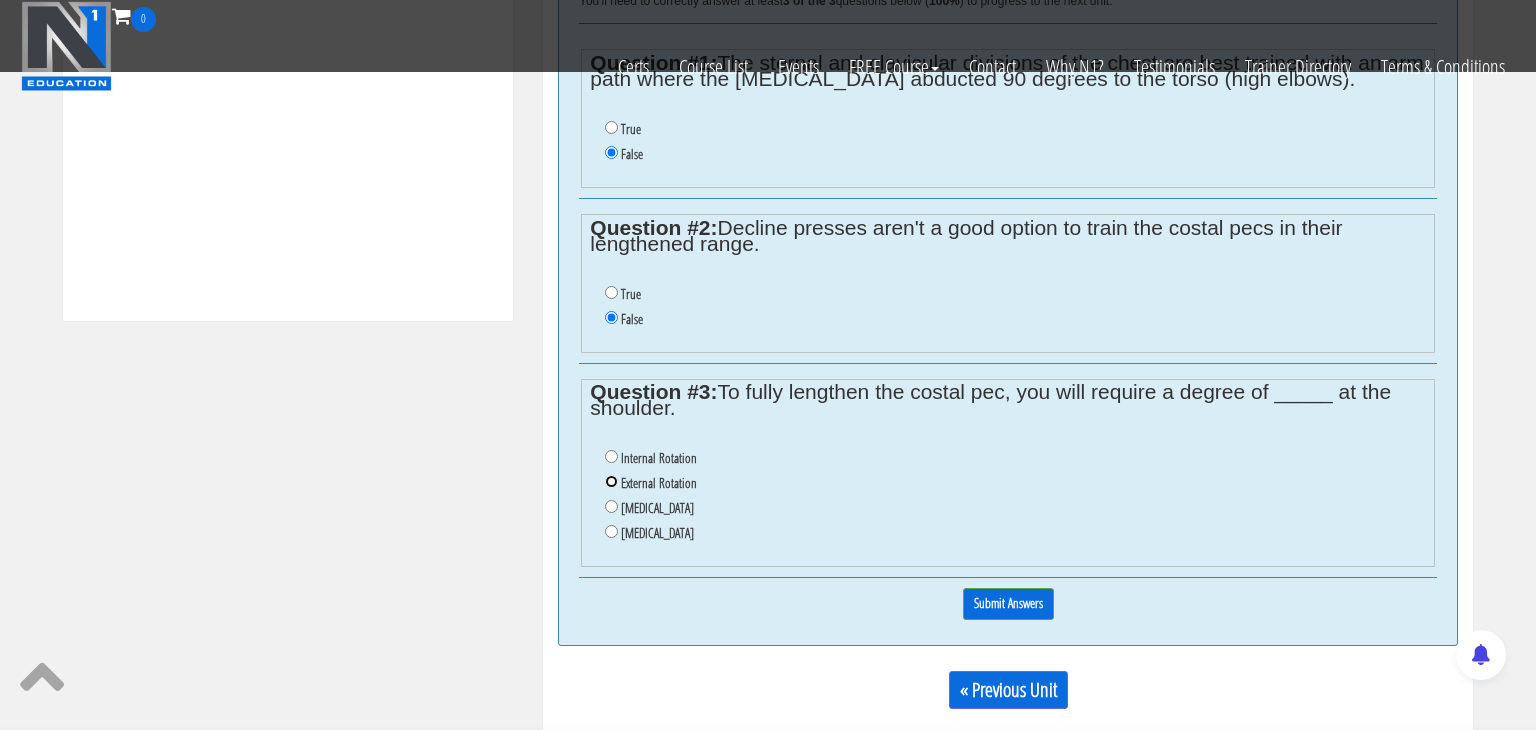 click on "External Rotation" at bounding box center [611, 481] 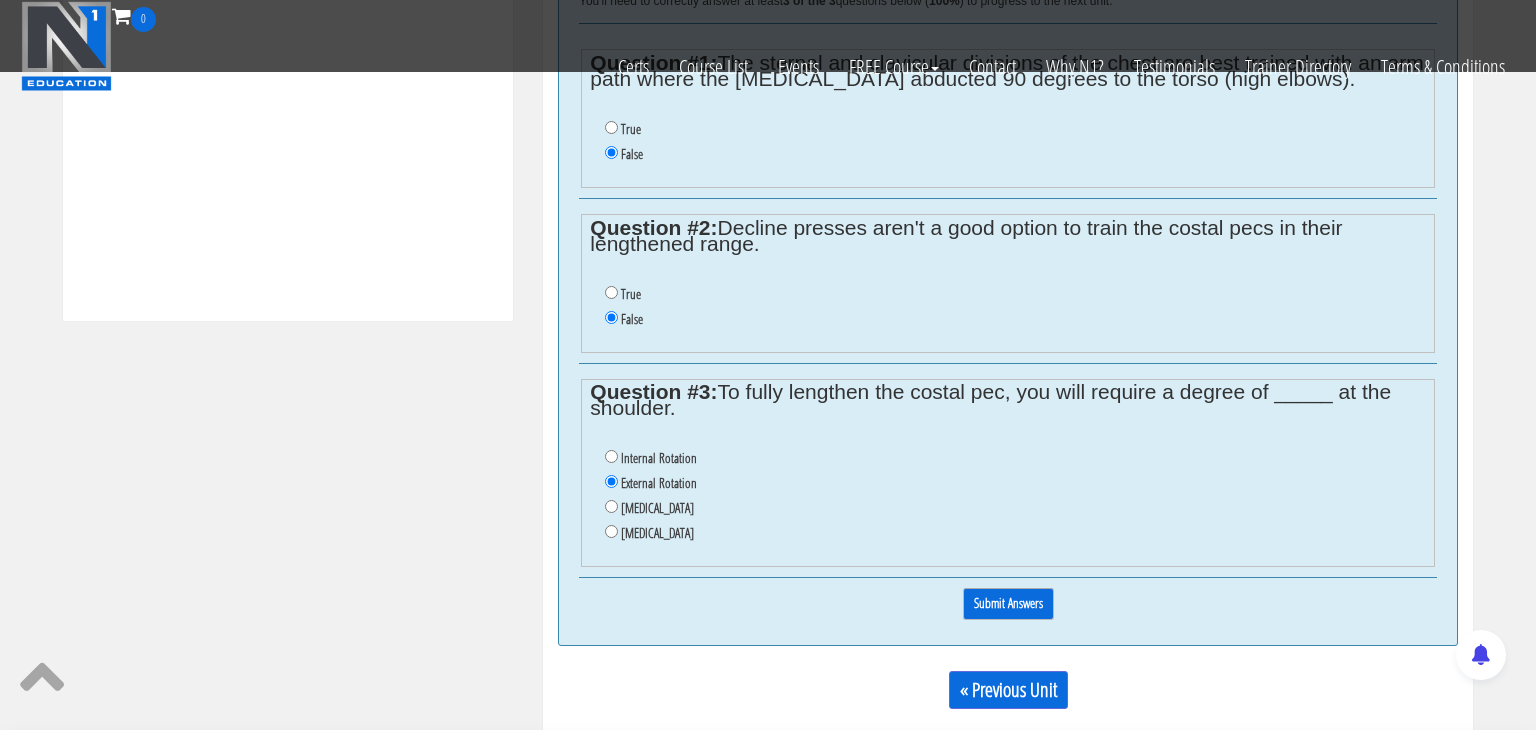 click on "Submit Answers" at bounding box center [1008, 603] 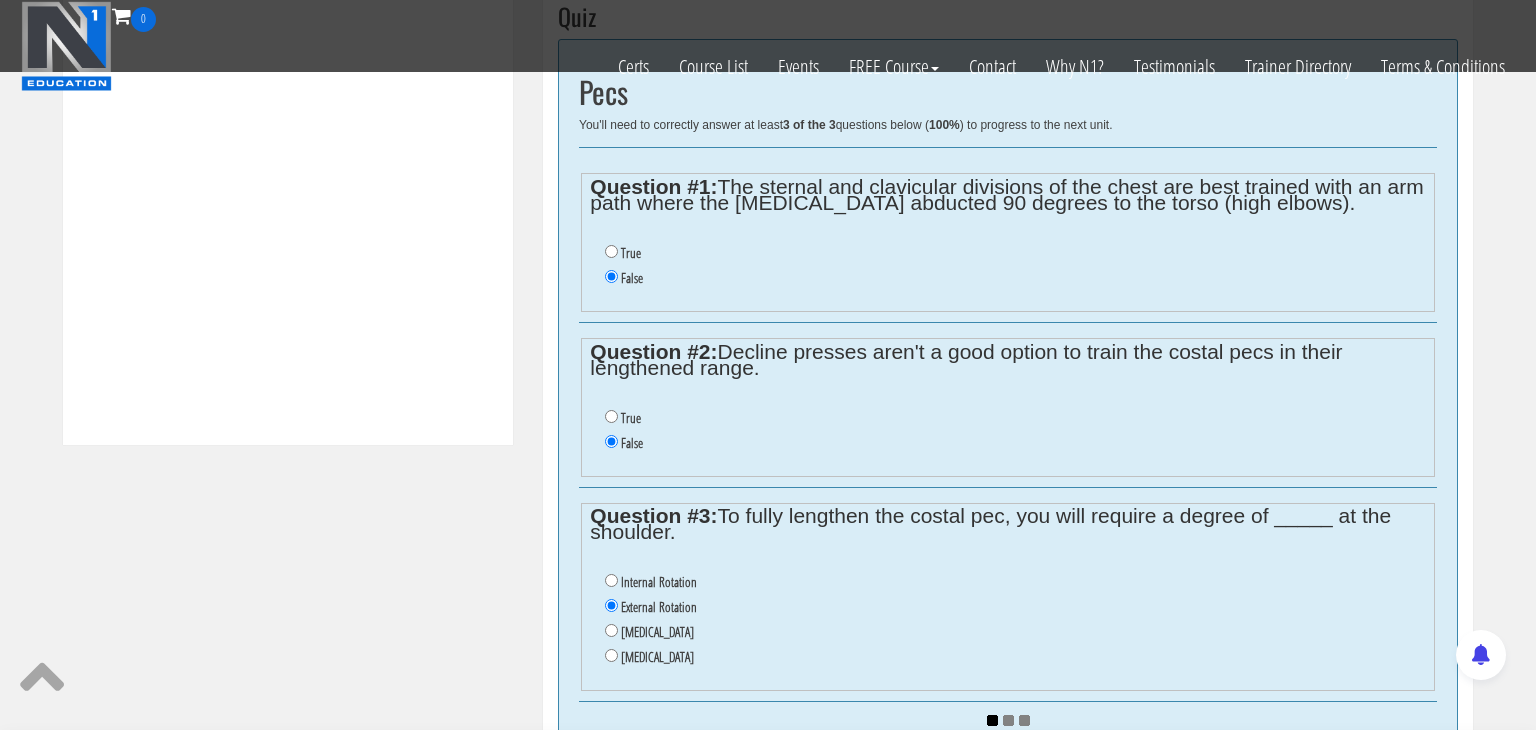 scroll, scrollTop: 822, scrollLeft: 0, axis: vertical 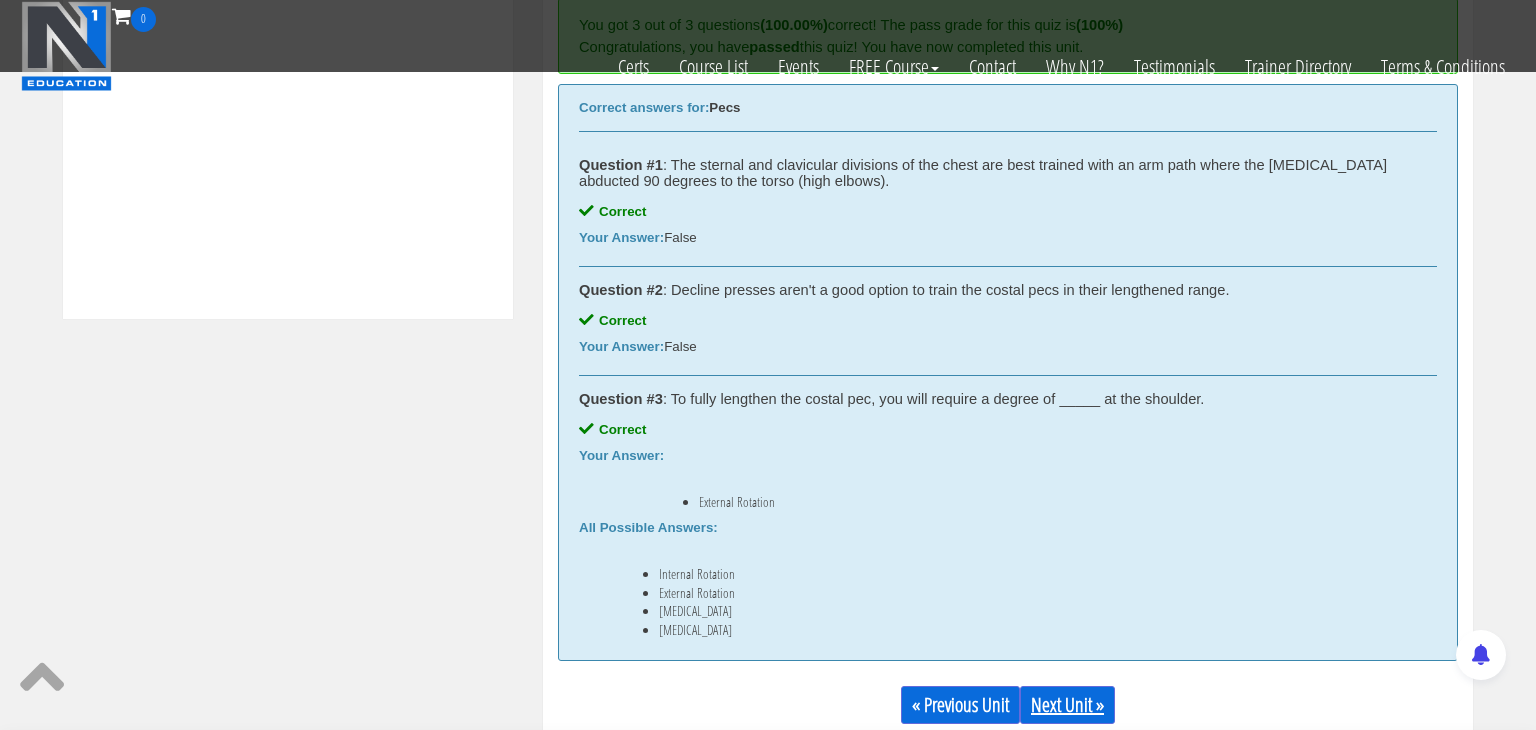 click on "Next Unit »" at bounding box center [1067, 705] 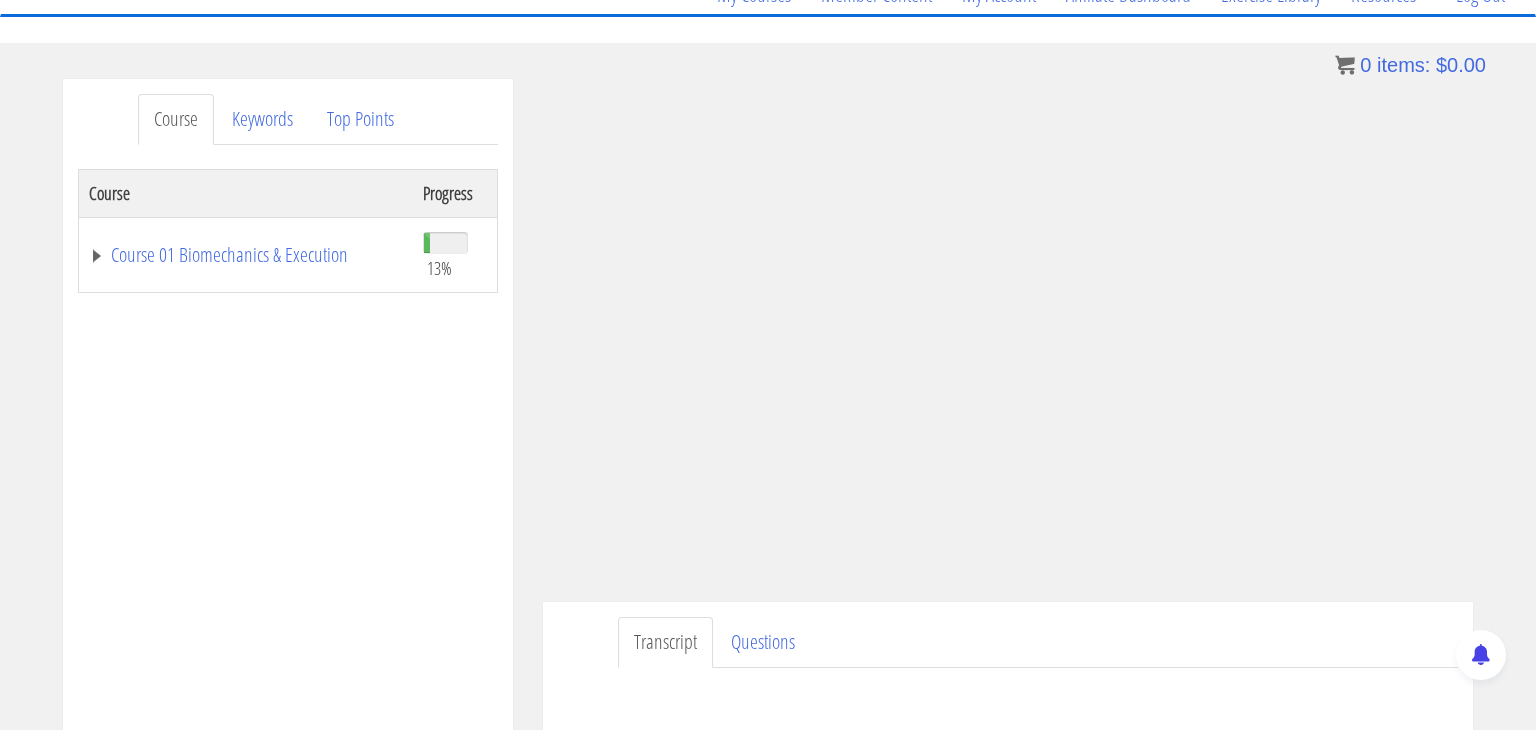scroll, scrollTop: 180, scrollLeft: 0, axis: vertical 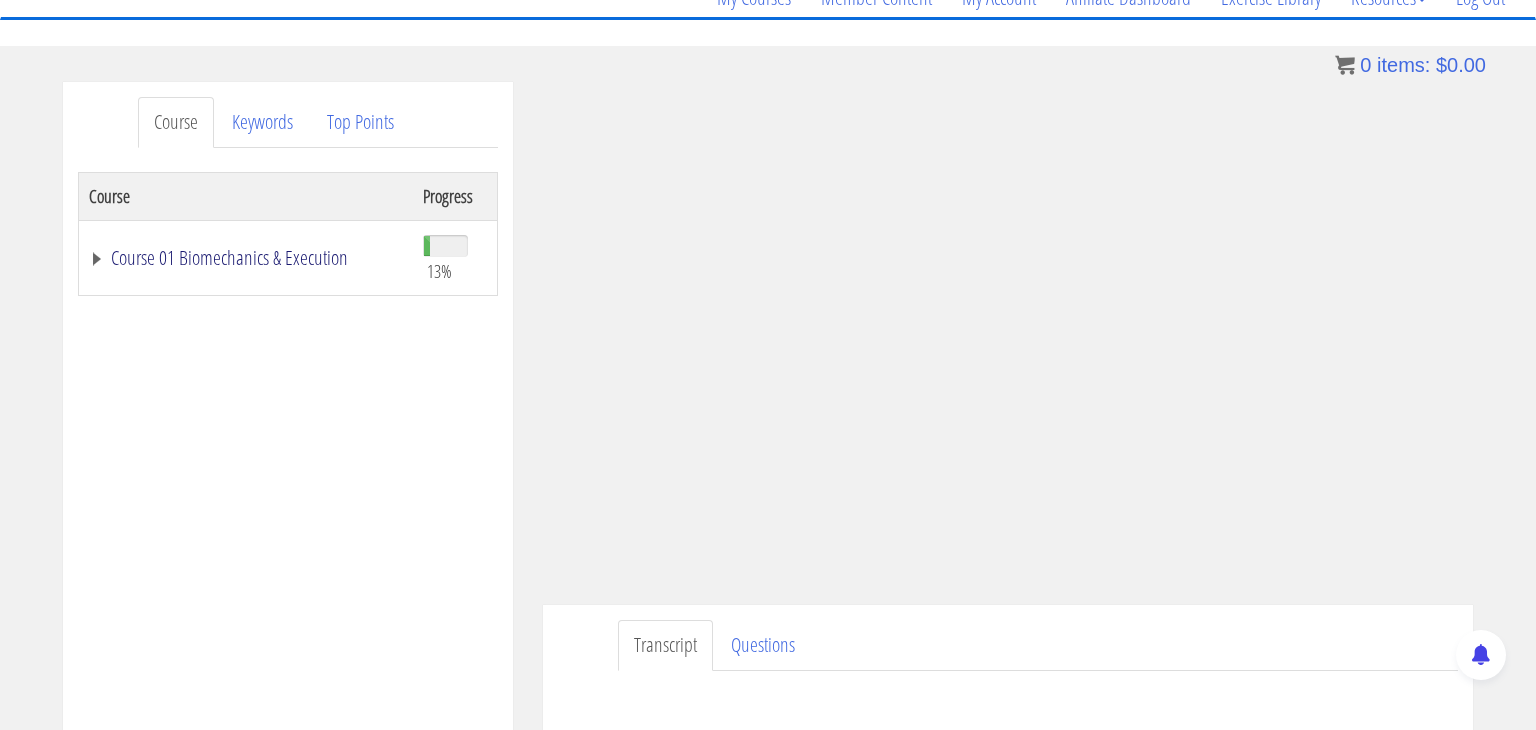 click on "Course 01 Biomechanics & Execution" at bounding box center (246, 258) 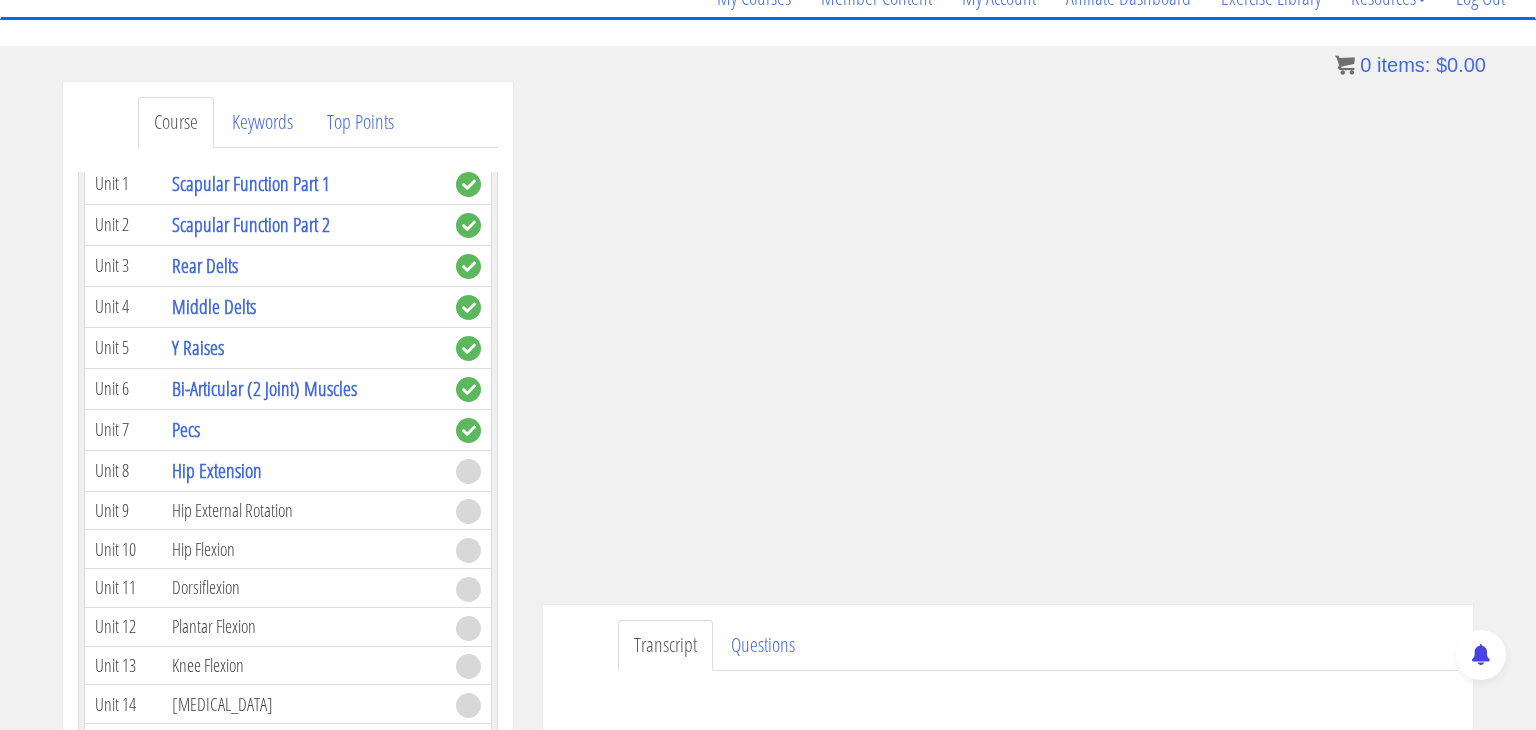 scroll, scrollTop: 611, scrollLeft: 0, axis: vertical 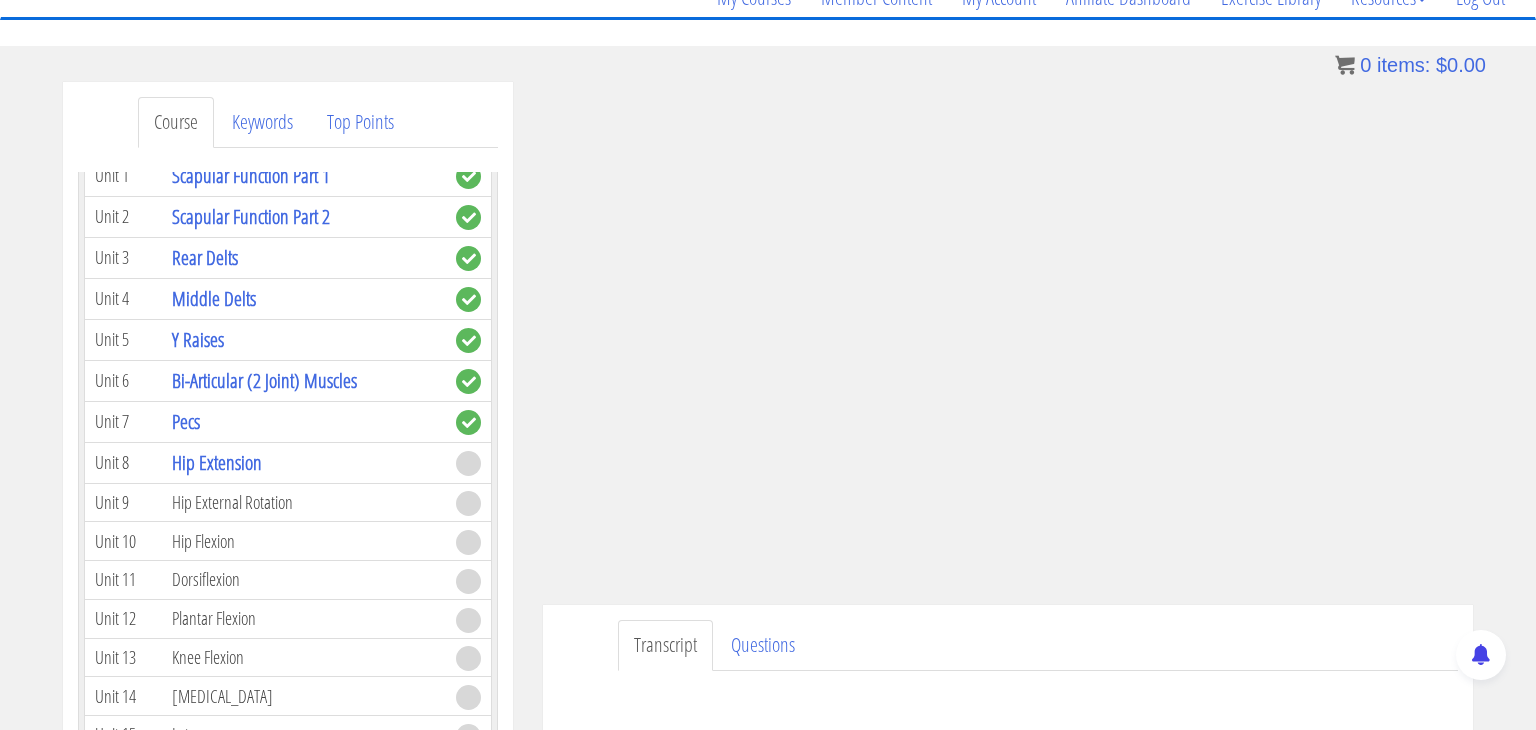 click on "Course 01 Biomechanics & Execution" at bounding box center (244, -353) 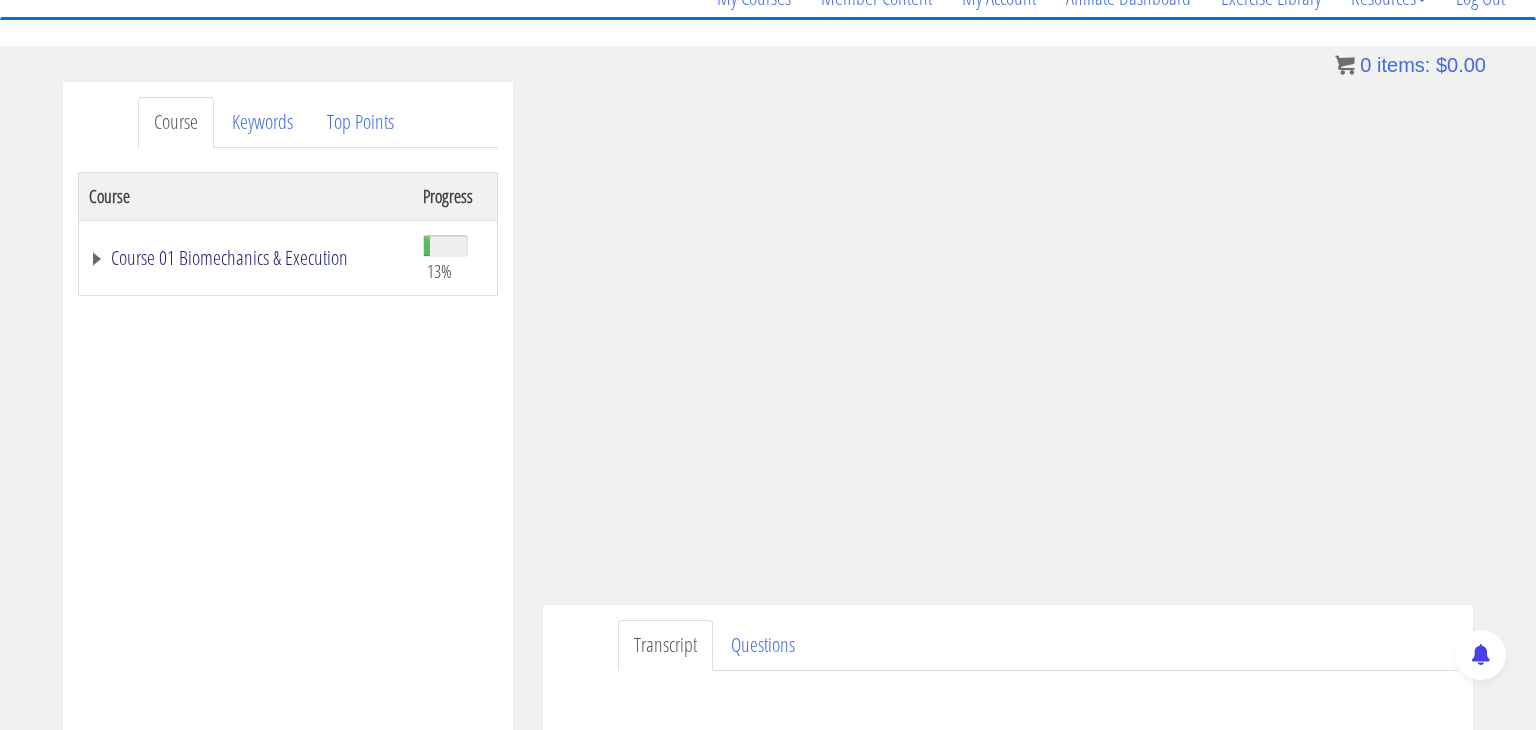 scroll, scrollTop: 0, scrollLeft: 0, axis: both 